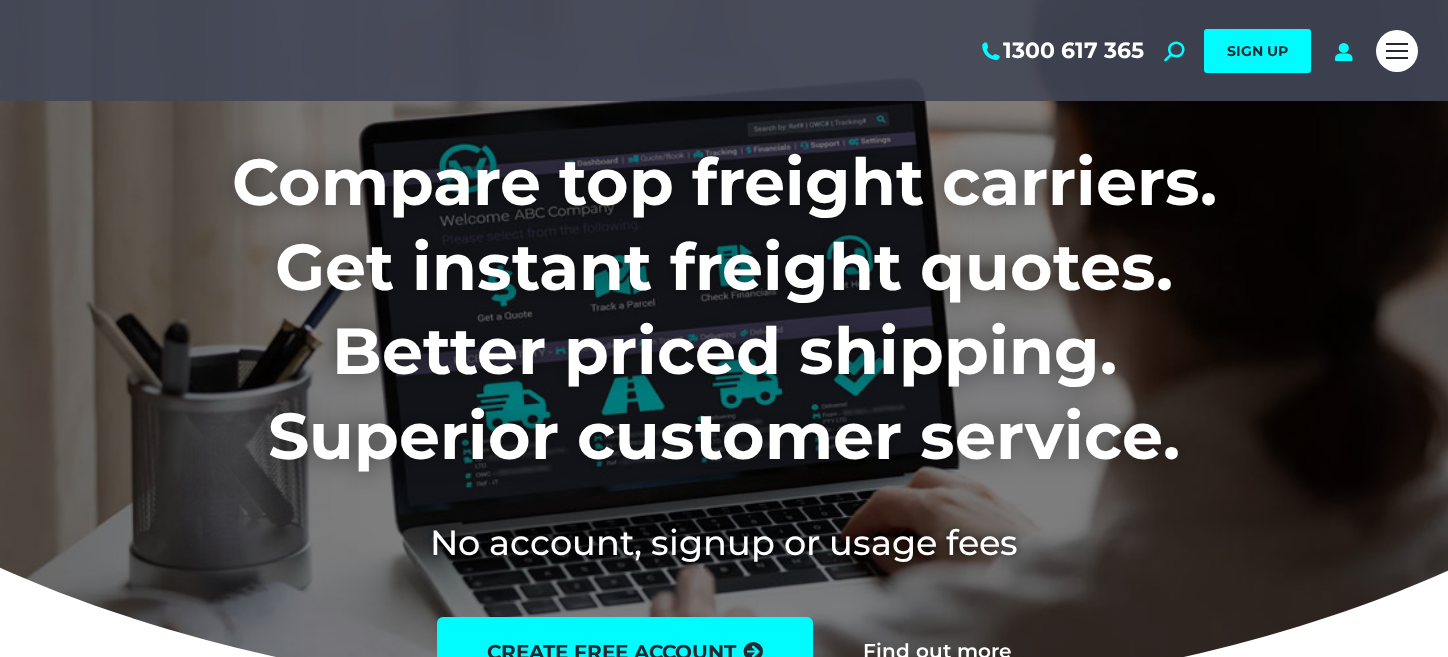 scroll, scrollTop: 0, scrollLeft: 0, axis: both 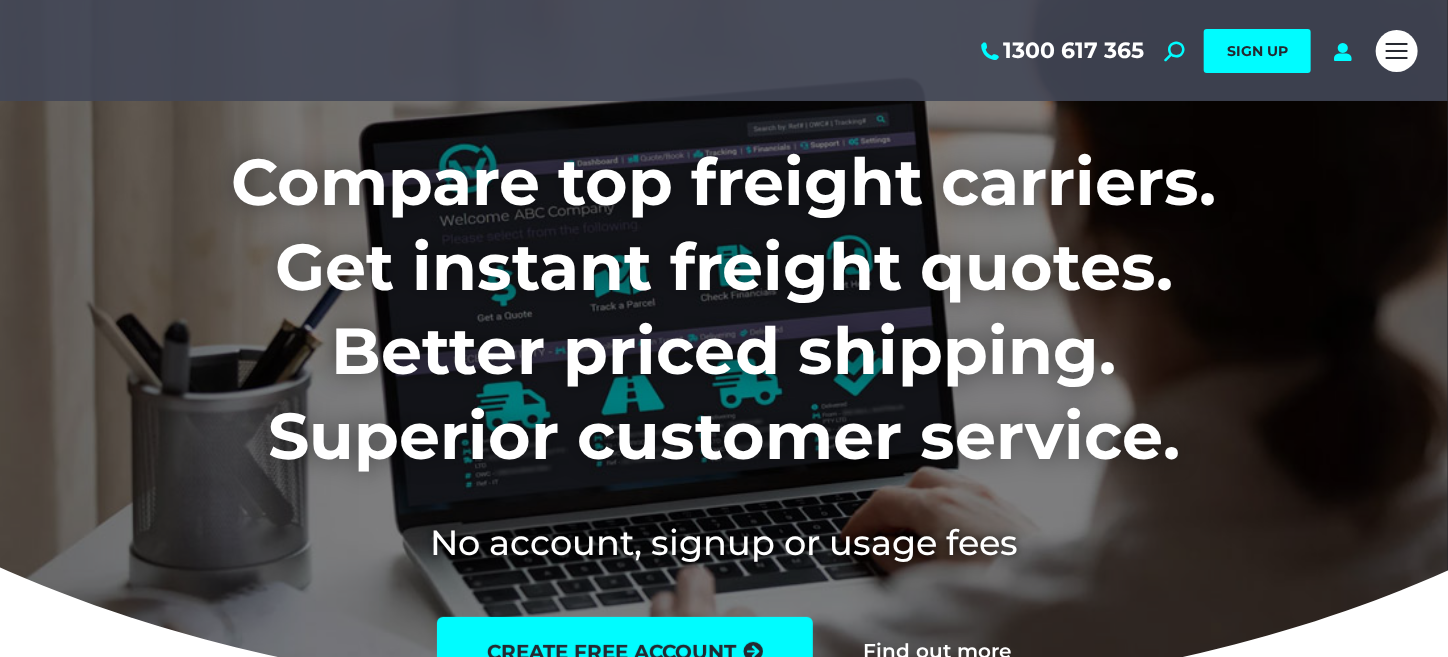 click on "Login" at bounding box center (0, 0) 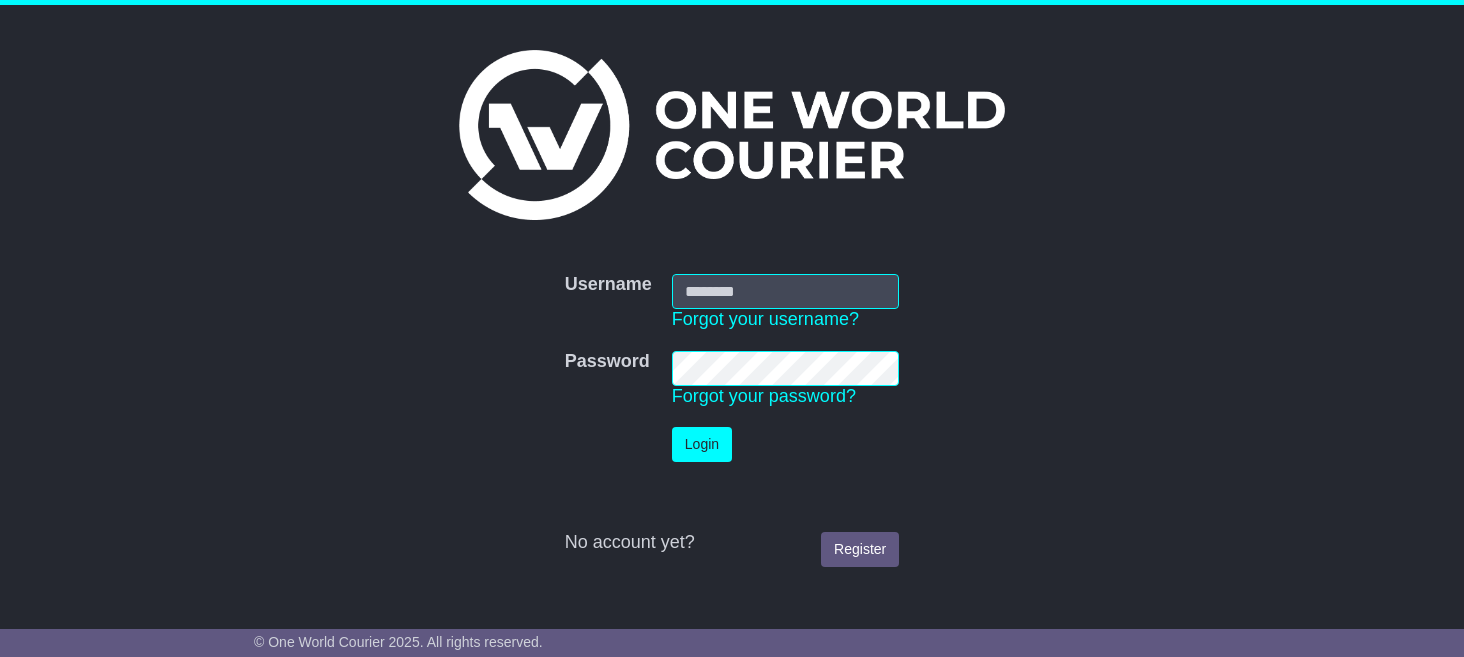 scroll, scrollTop: 0, scrollLeft: 0, axis: both 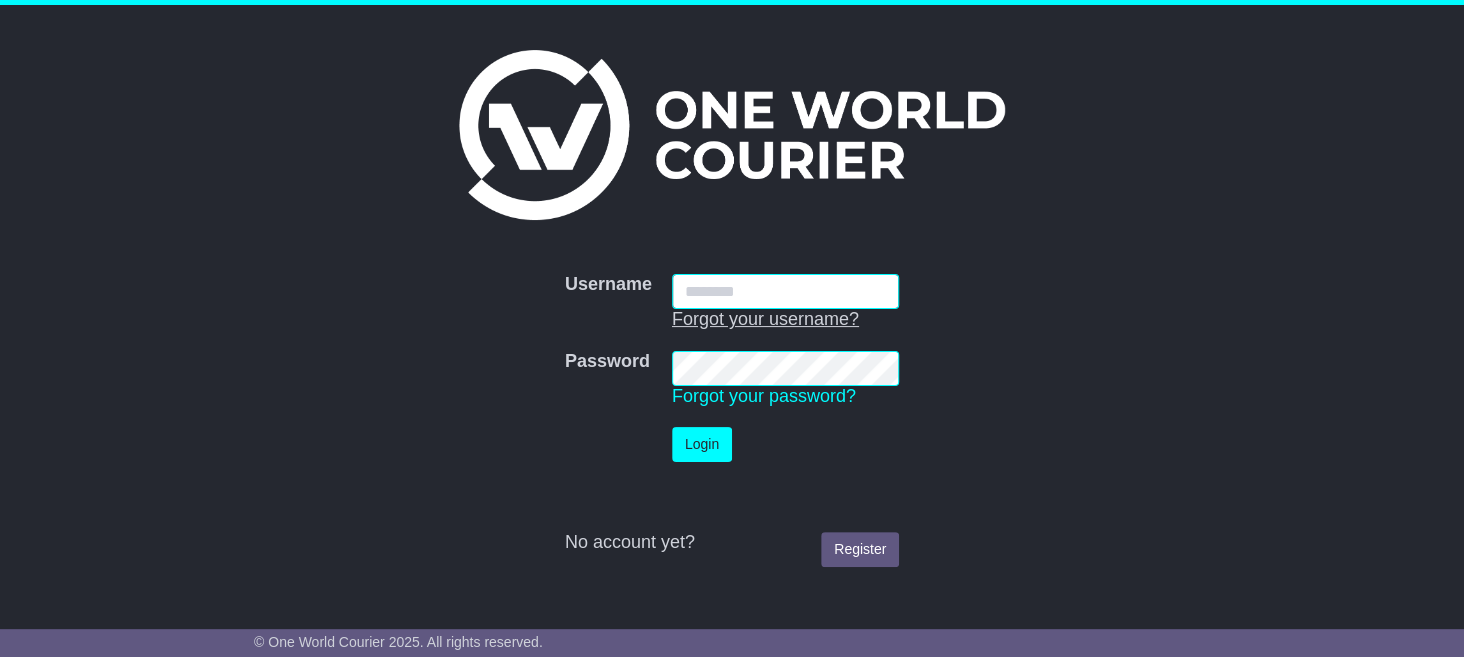 type on "**********" 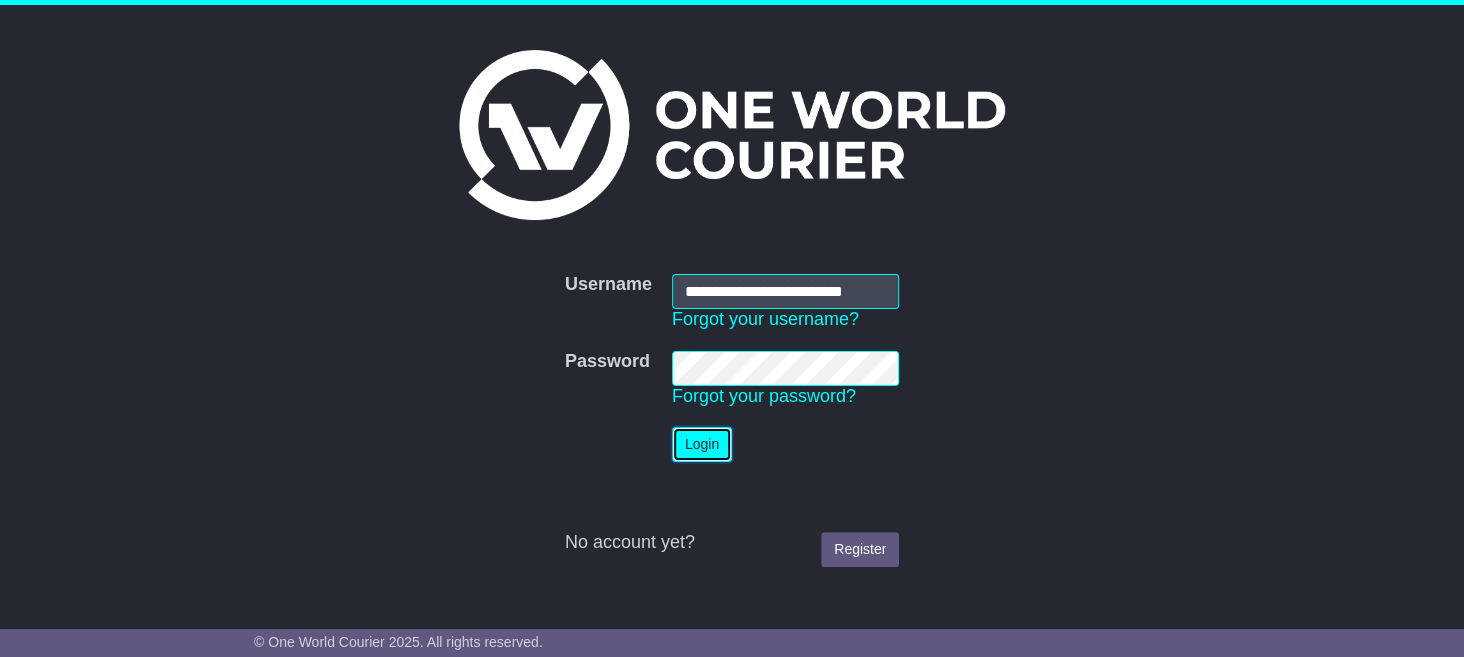 click on "Login" at bounding box center [702, 444] 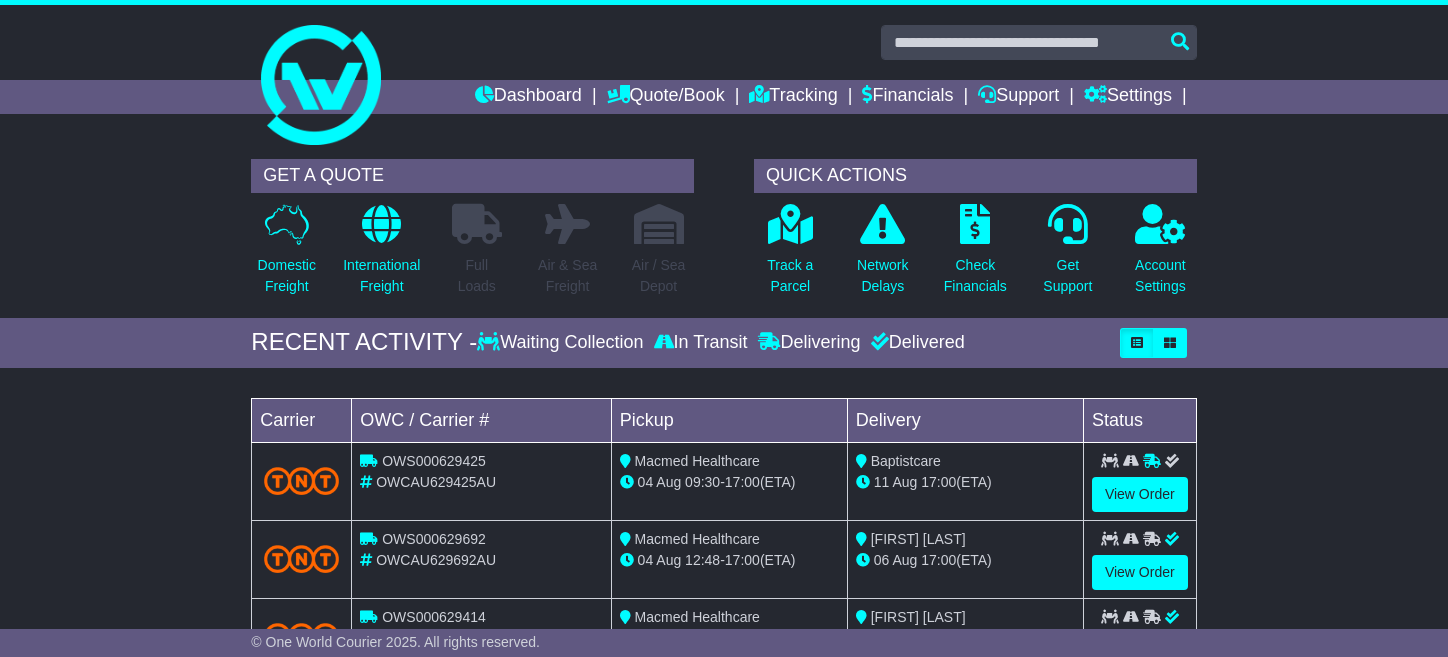 scroll, scrollTop: 0, scrollLeft: 0, axis: both 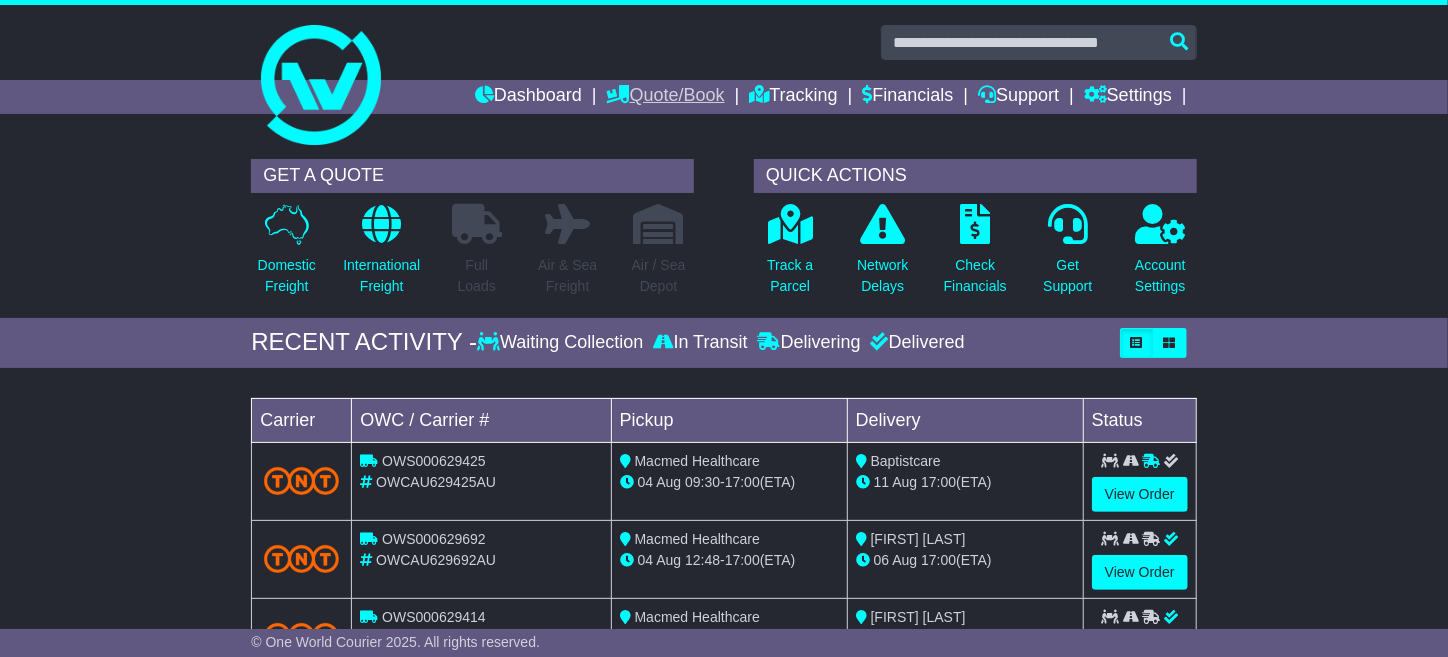 click on "Quote/Book" at bounding box center [666, 97] 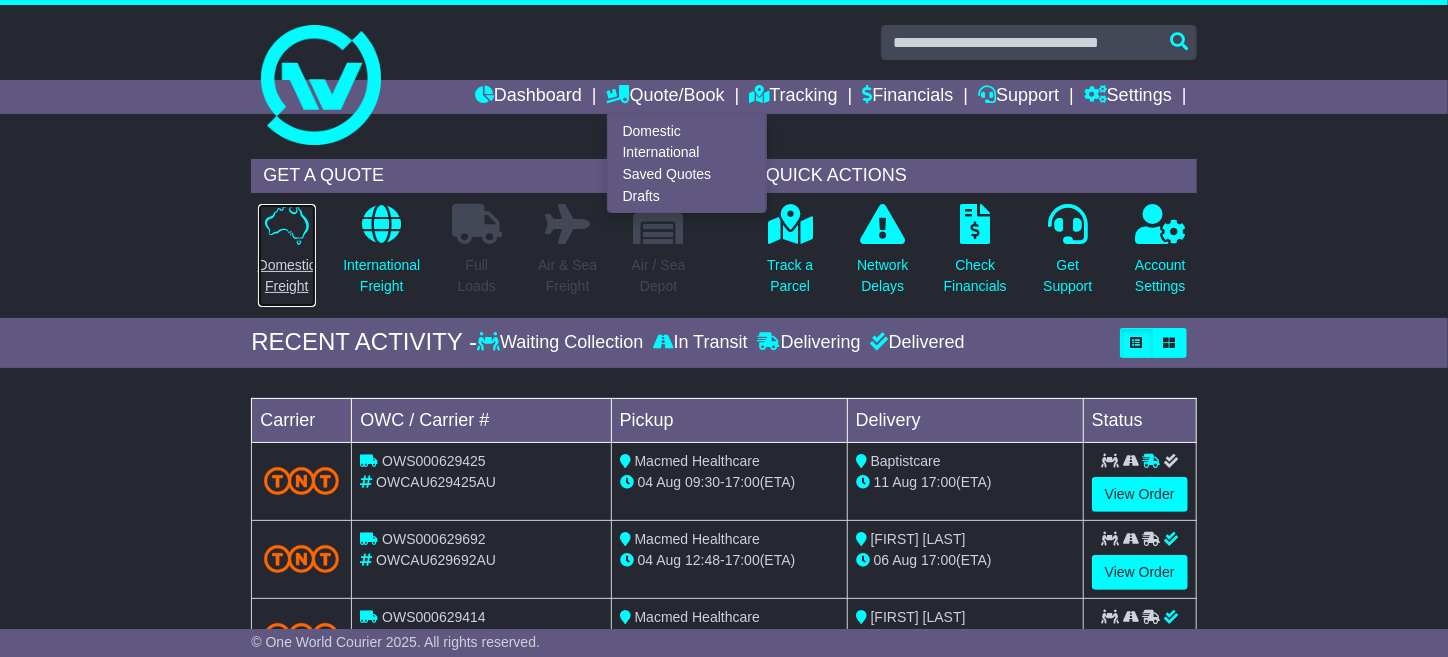 click on "Domestic Freight" at bounding box center (287, 255) 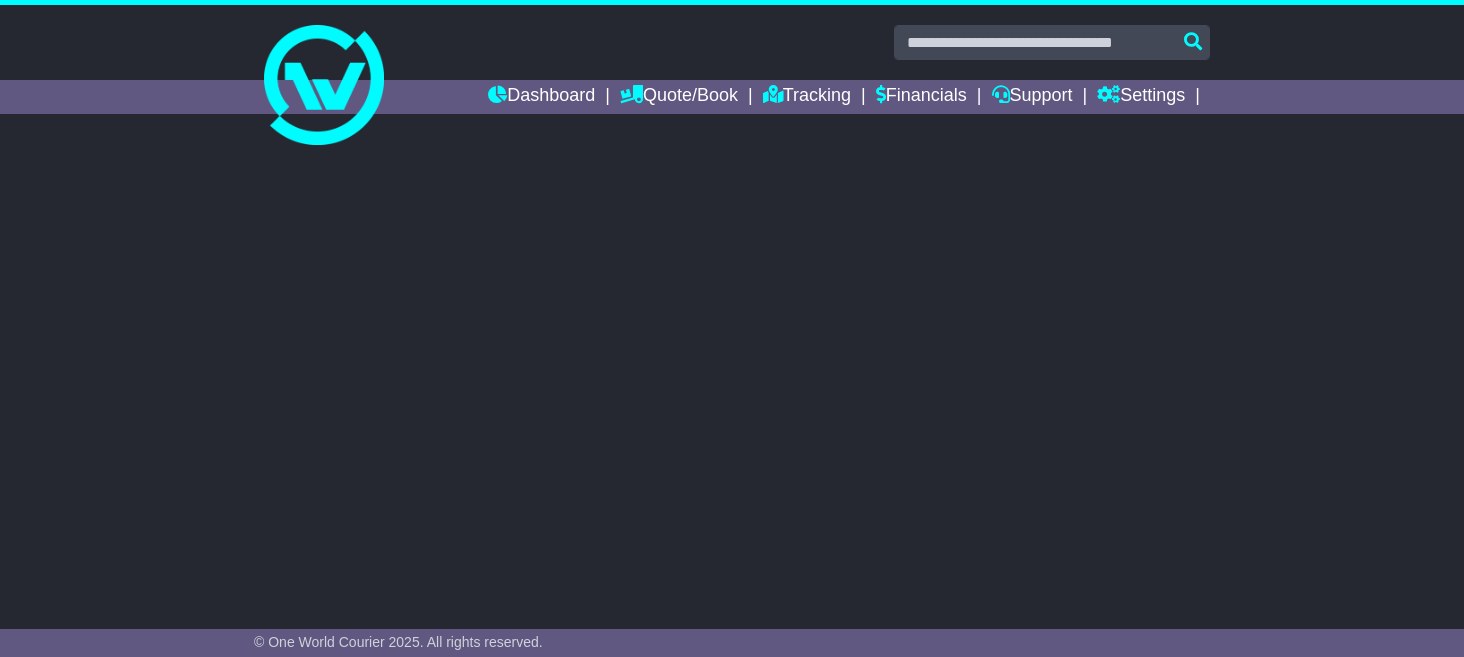 scroll, scrollTop: 0, scrollLeft: 0, axis: both 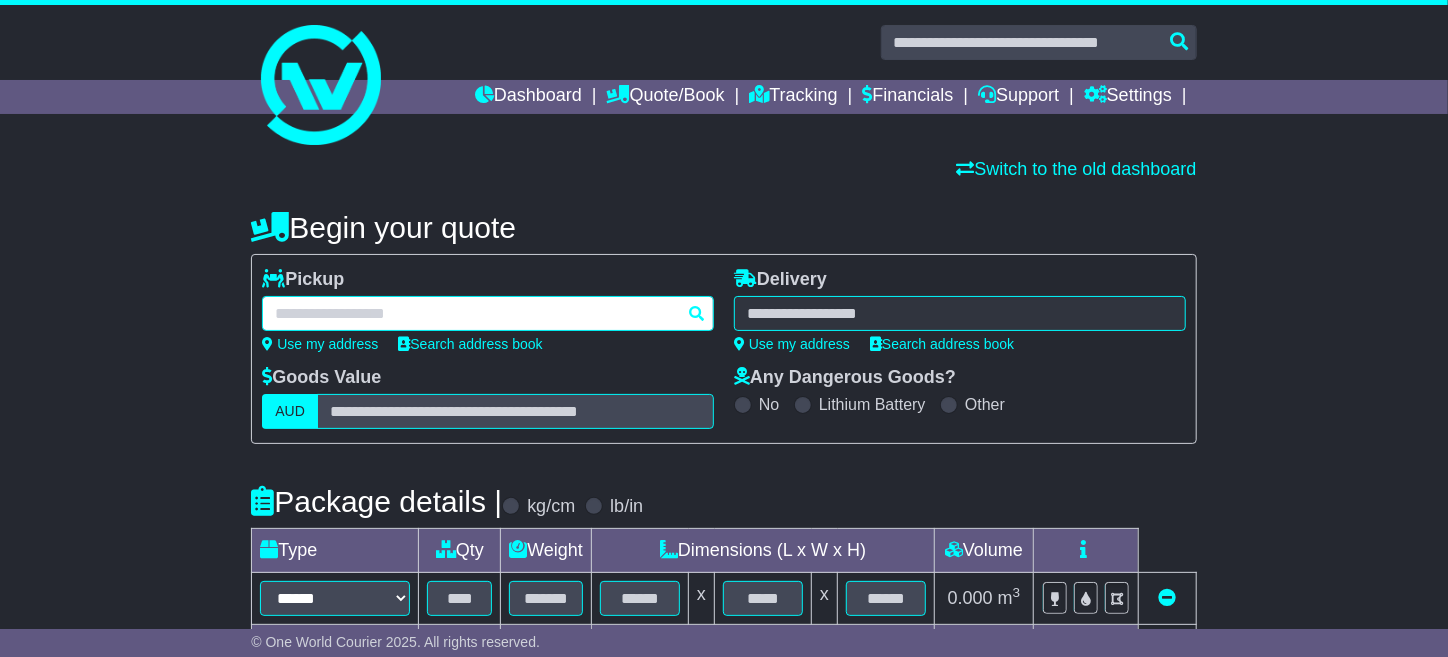 click at bounding box center [488, 313] 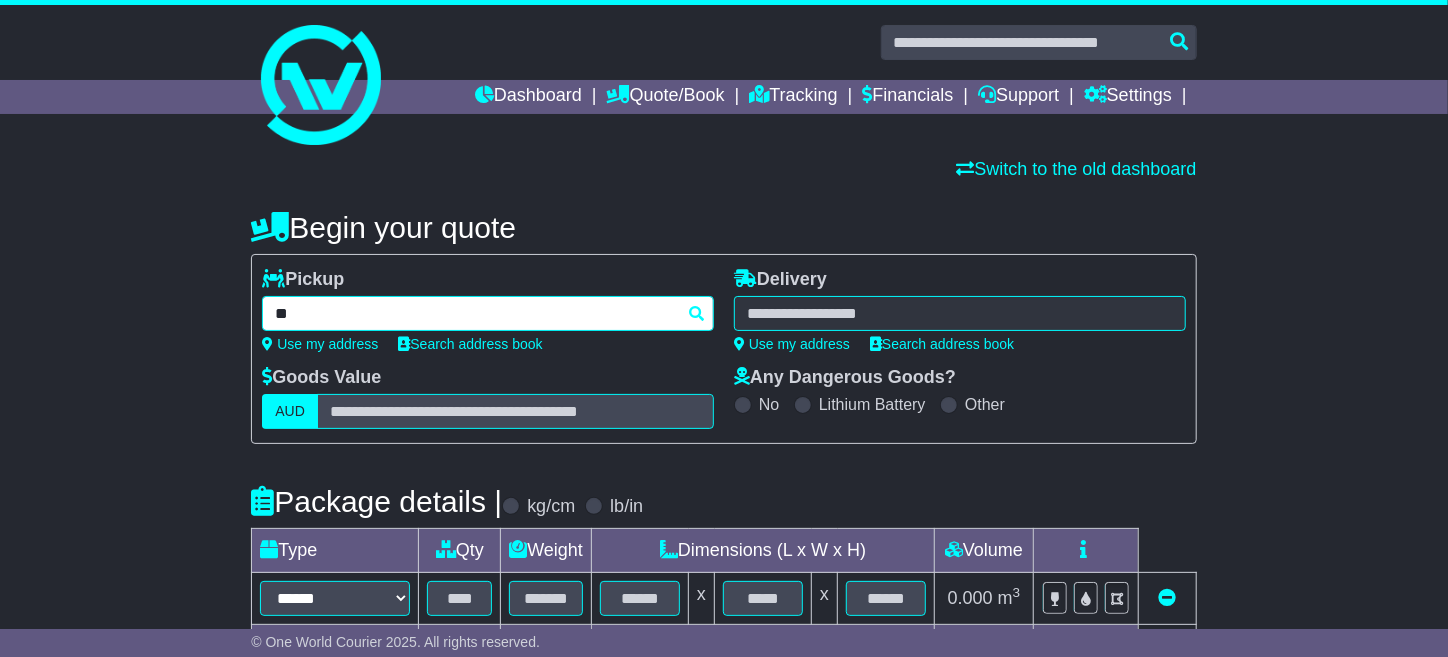 type on "***" 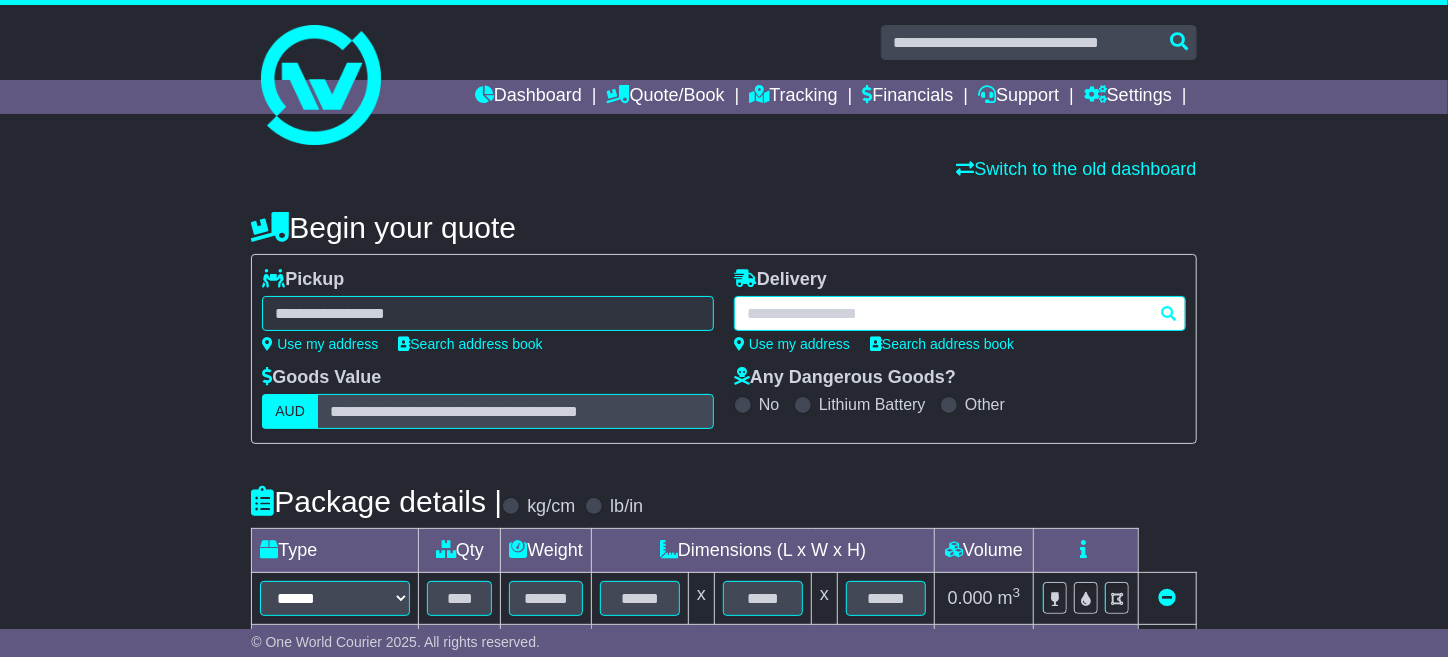click at bounding box center [960, 313] 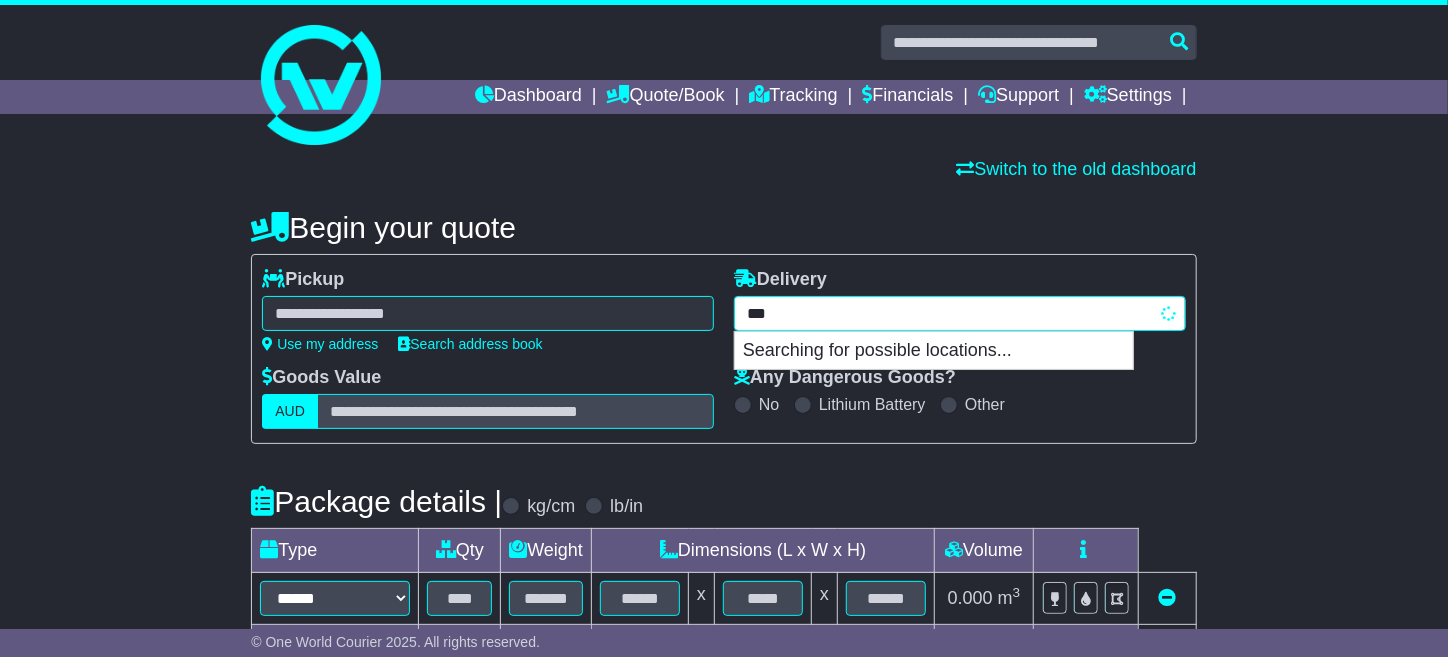 type on "****" 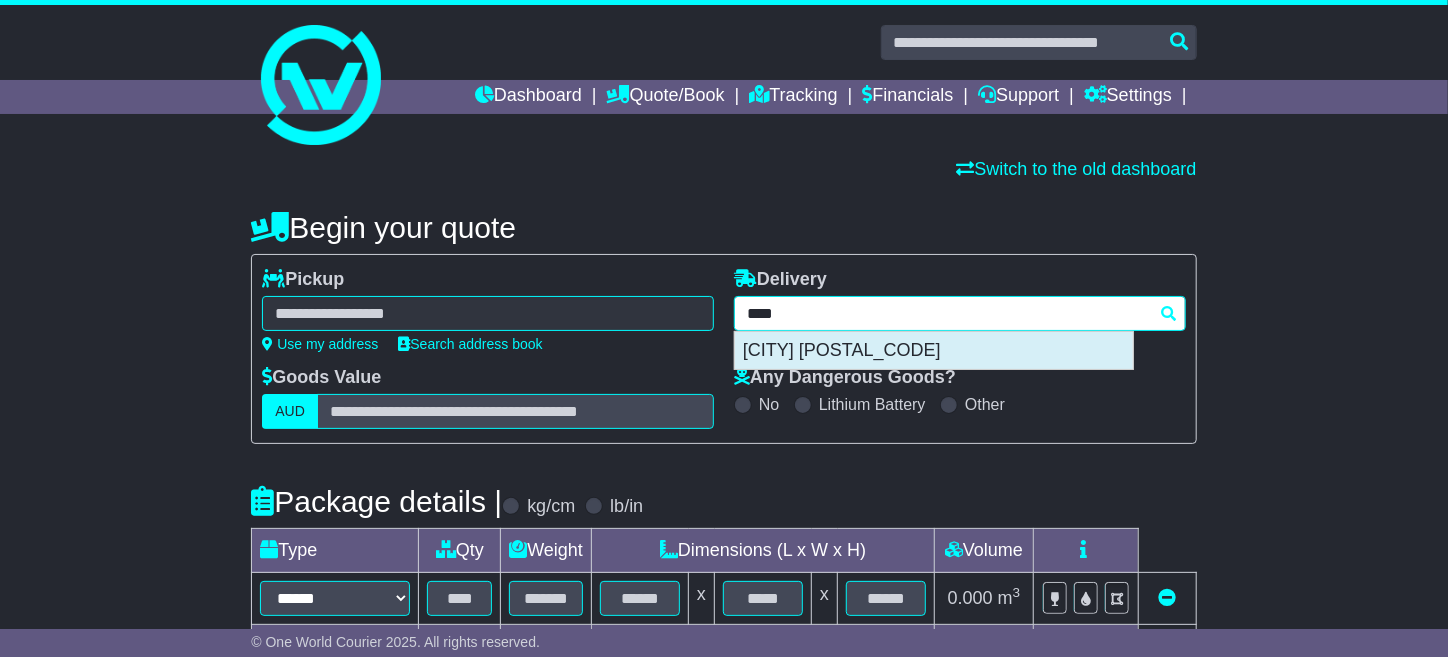 click on "FREMANTLE 6160" at bounding box center [934, 351] 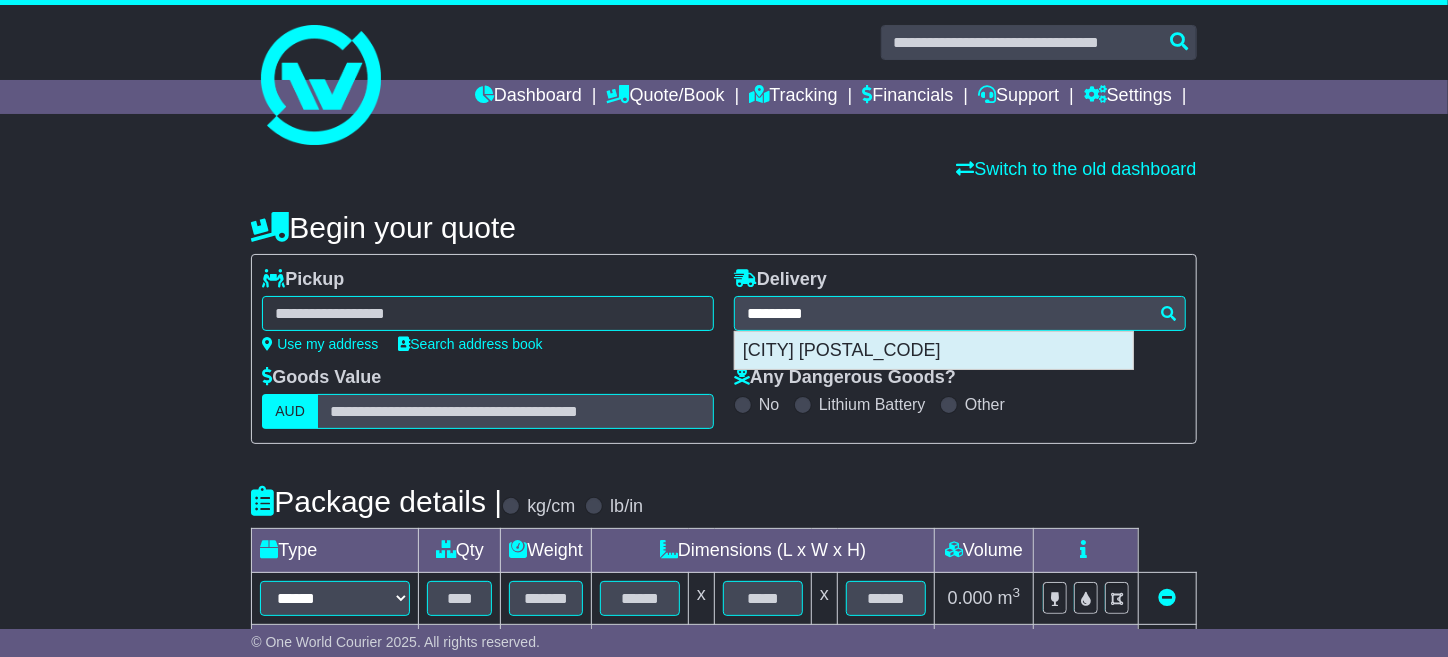 type on "**********" 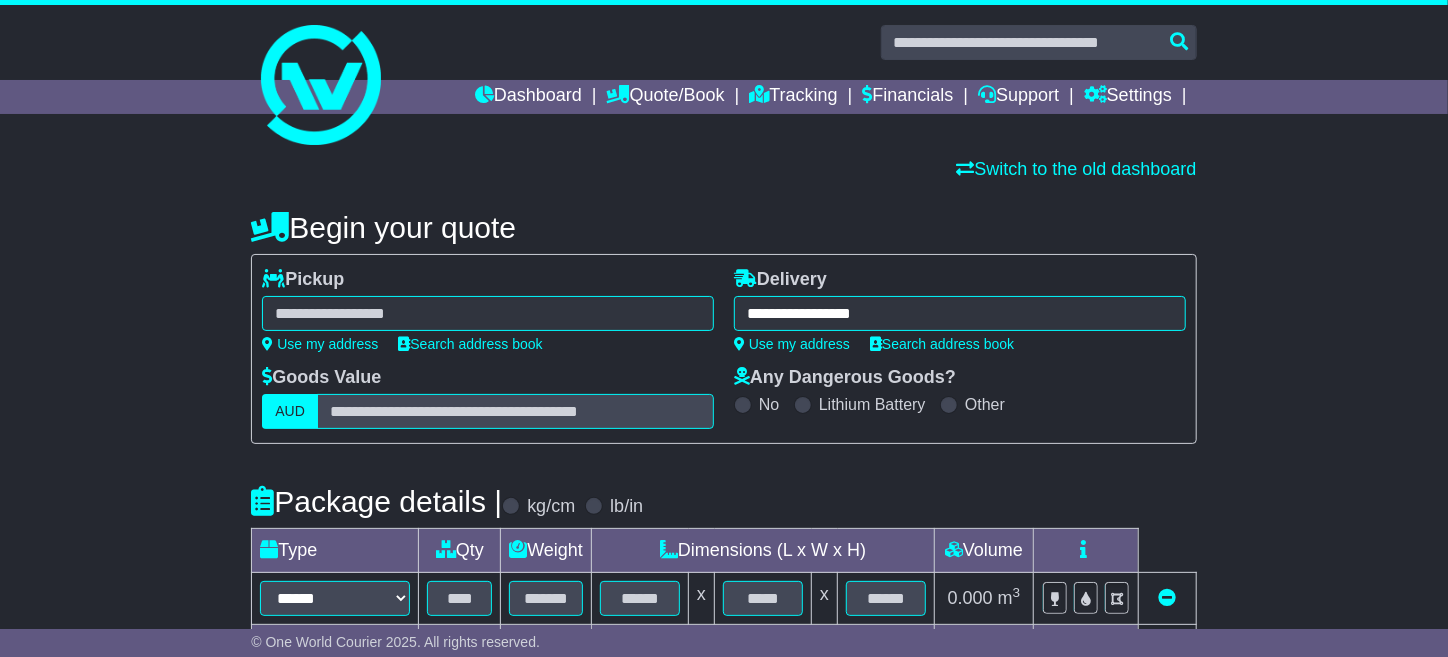 scroll, scrollTop: 99, scrollLeft: 0, axis: vertical 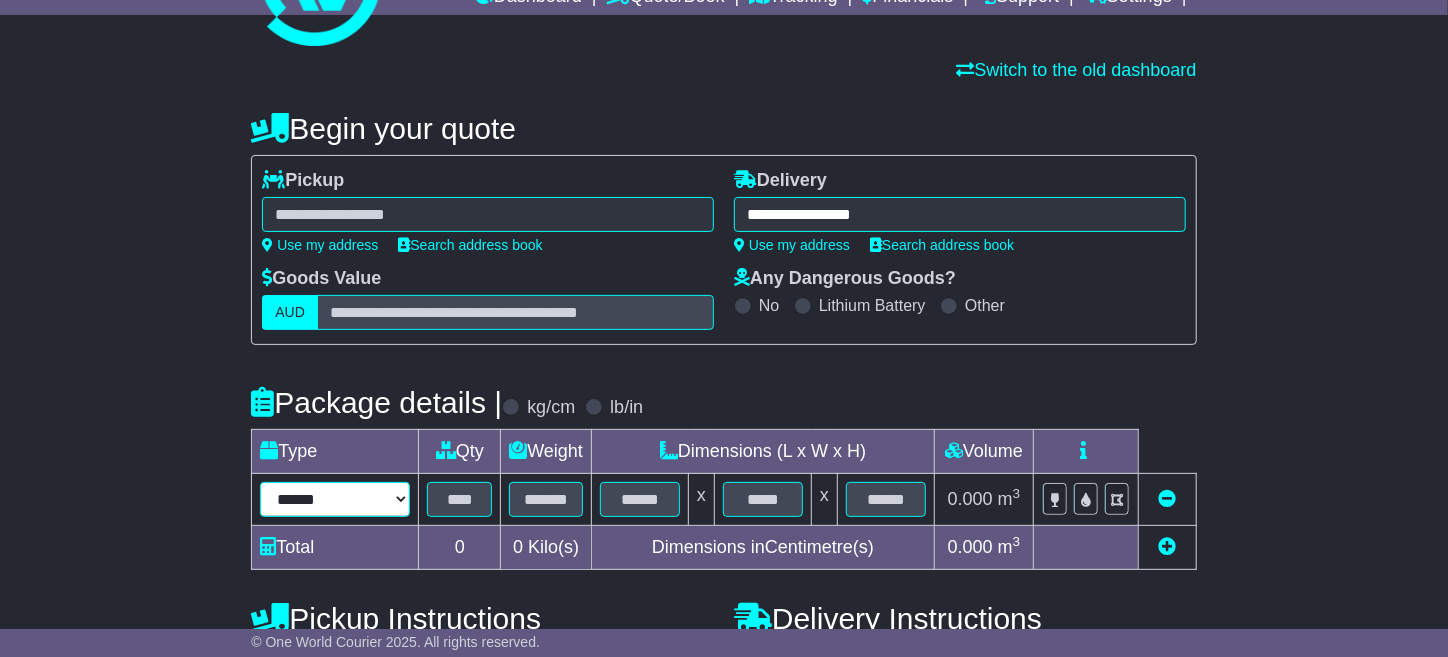 click on "****** ****** *** ******** ***** **** **** ****** *** *******" at bounding box center (335, 499) 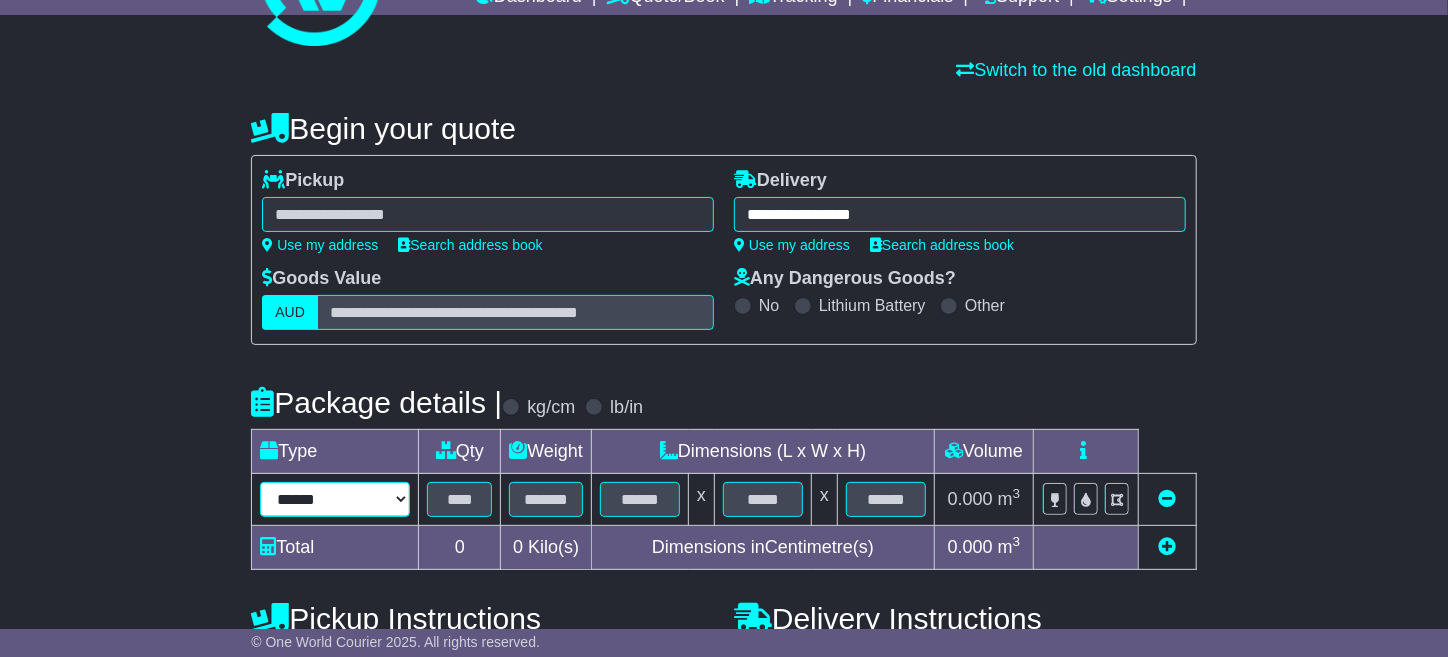 select on "*****" 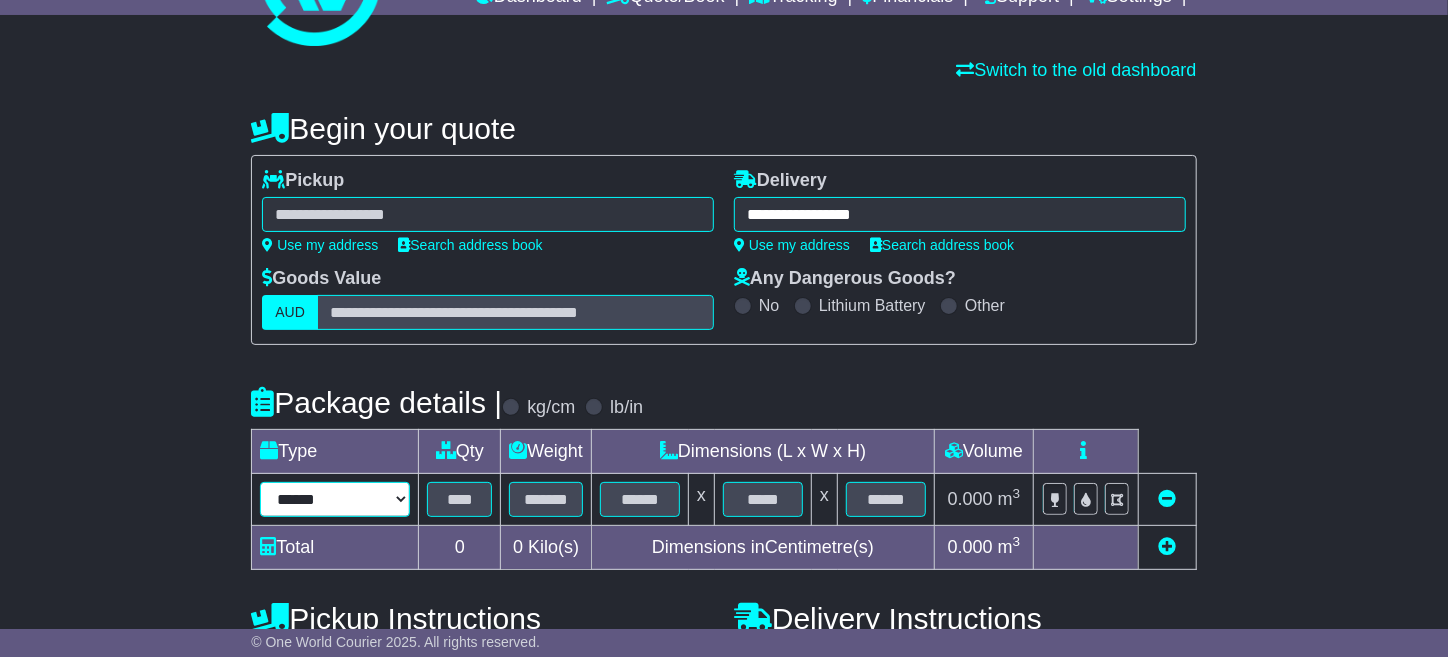click on "****** ****** *** ******** ***** **** **** ****** *** *******" at bounding box center [335, 499] 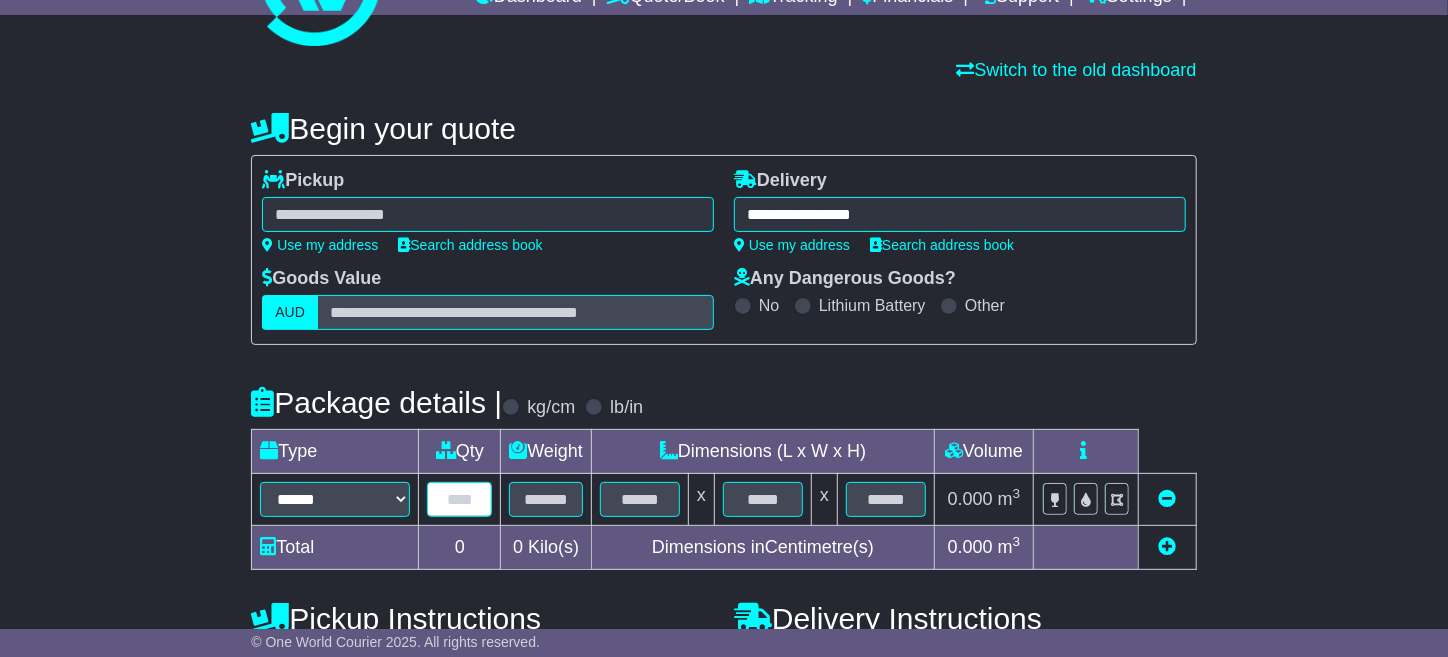 drag, startPoint x: 447, startPoint y: 503, endPoint x: 483, endPoint y: 503, distance: 36 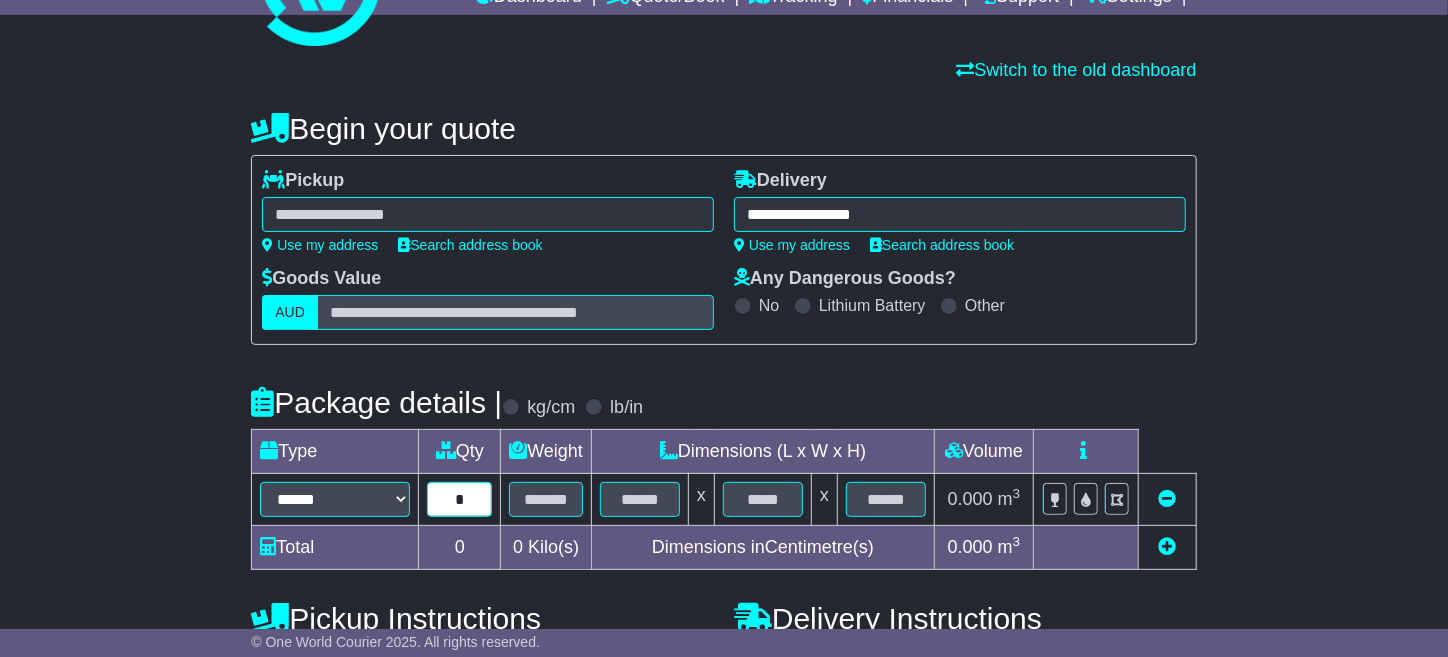 type on "*" 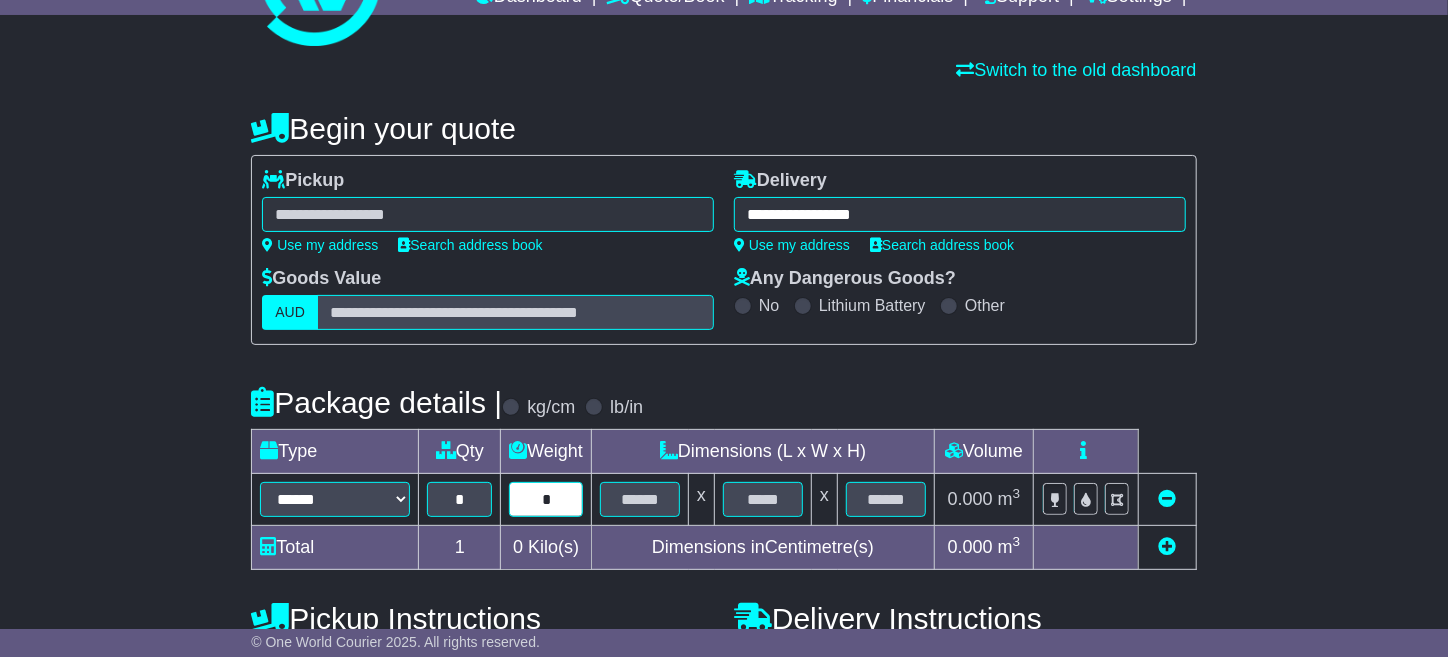 type on "*" 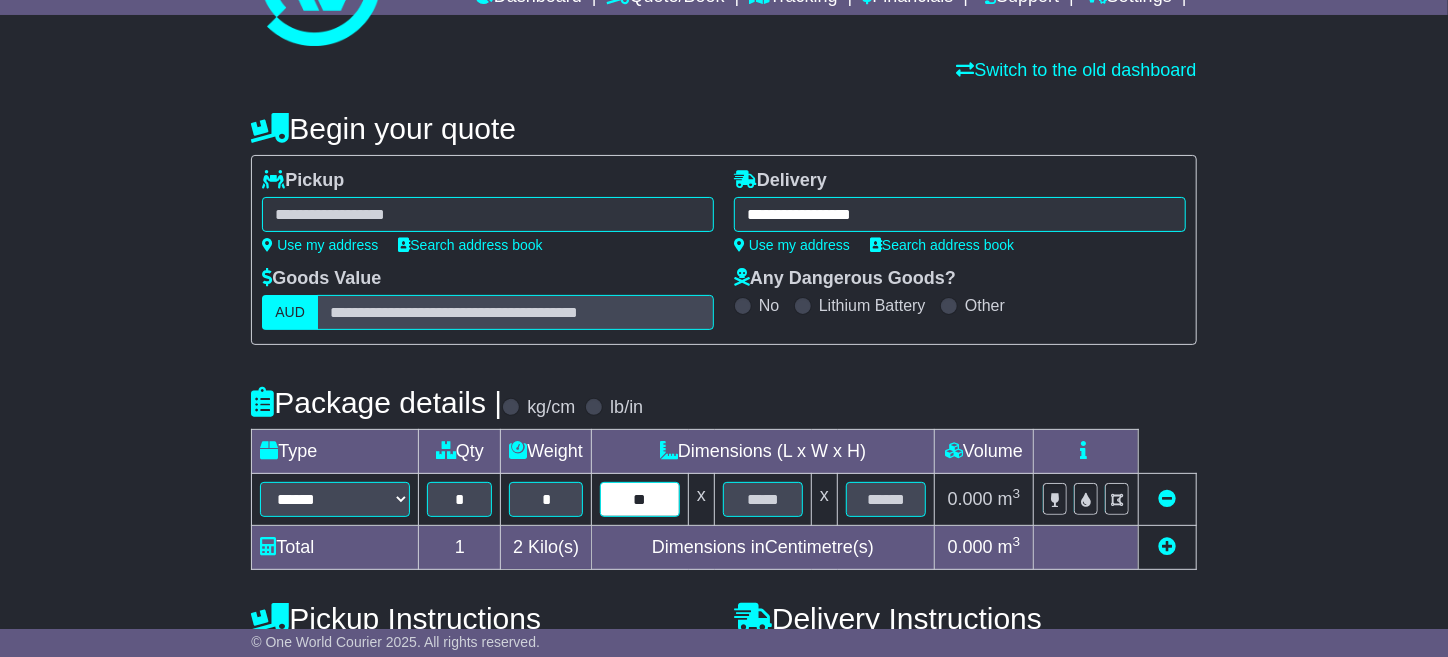 type on "**" 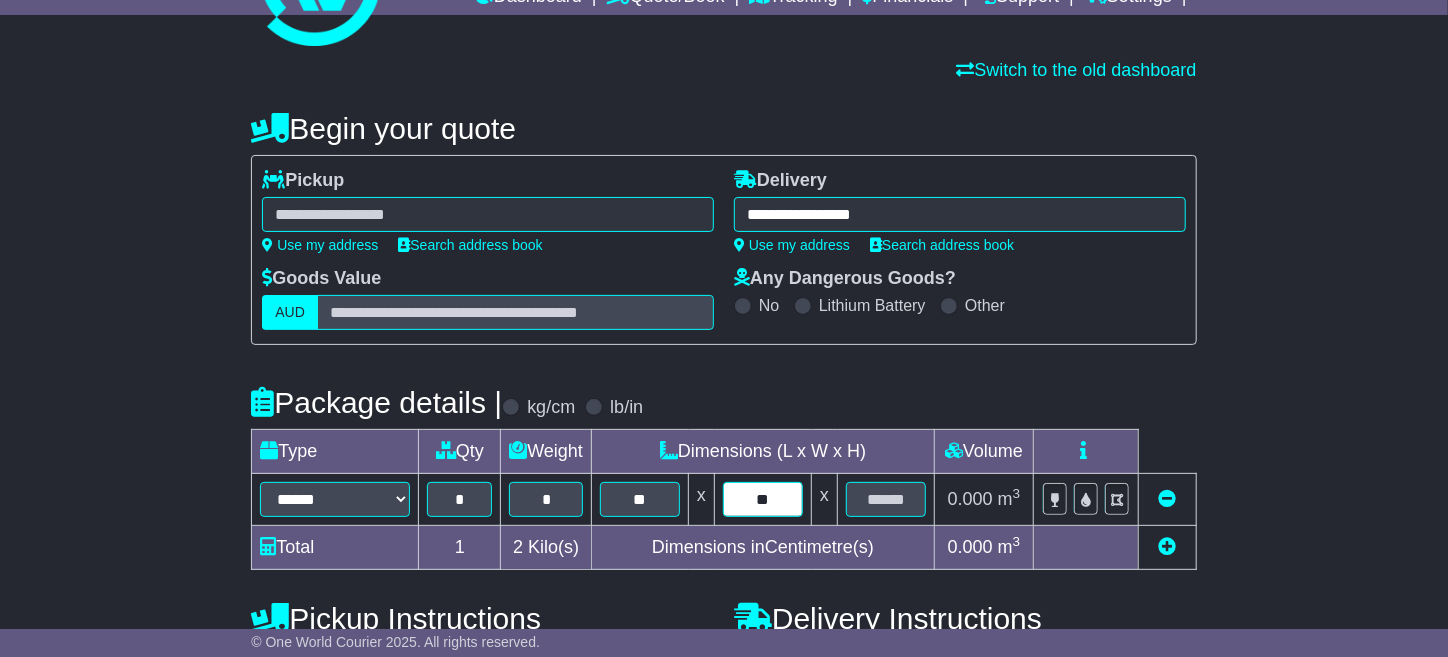 type on "**" 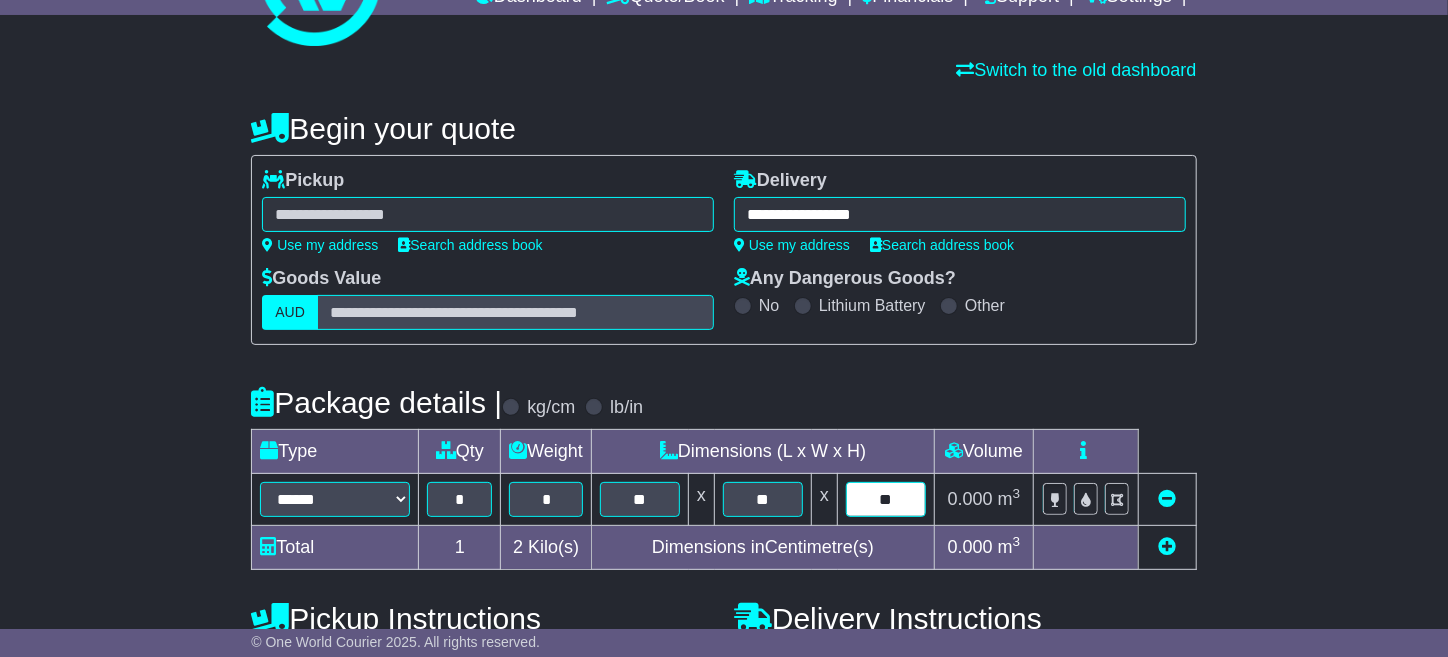type on "**" 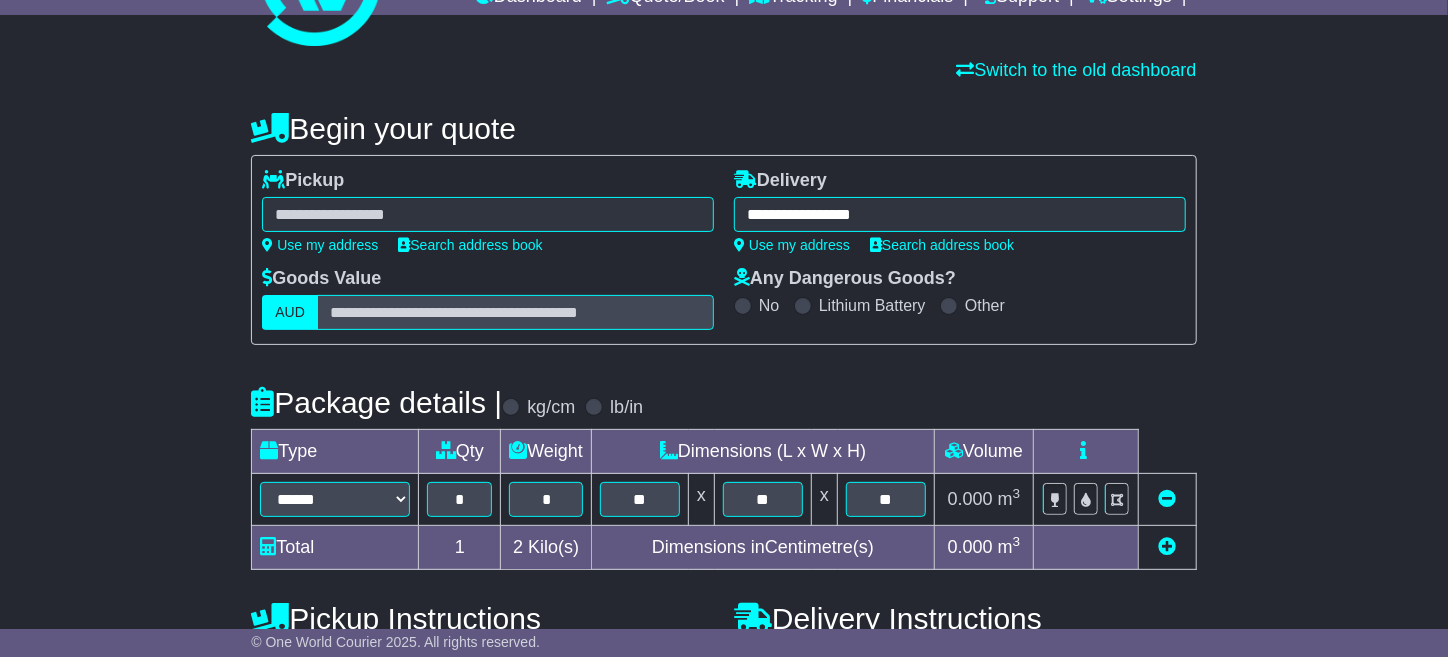 scroll, scrollTop: 396, scrollLeft: 0, axis: vertical 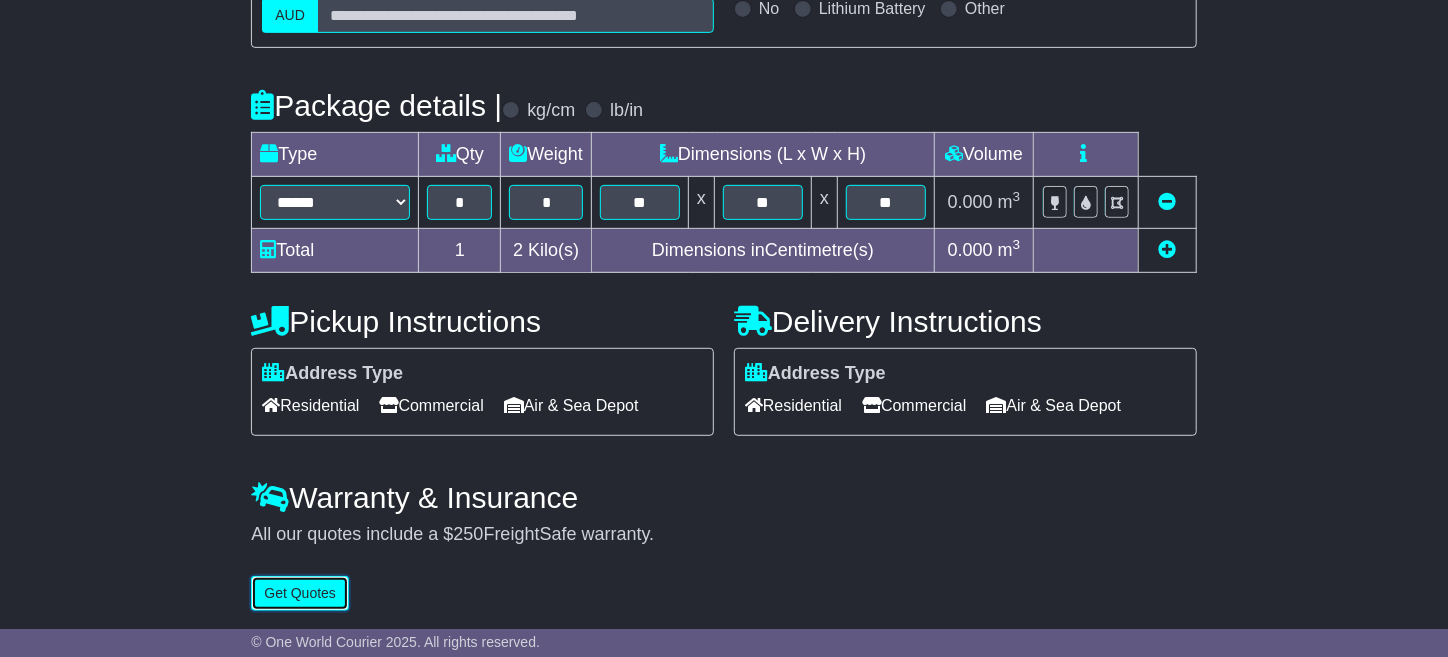 type 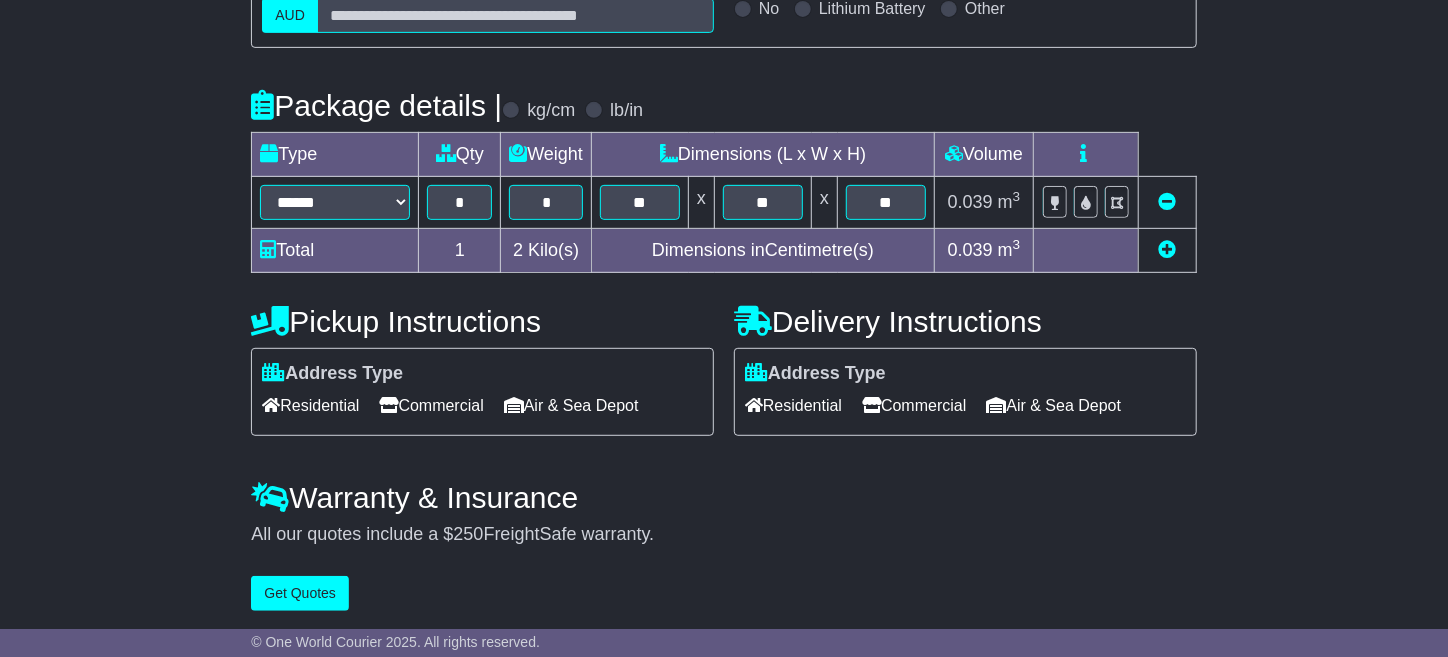 click on "Commercial" at bounding box center (431, 405) 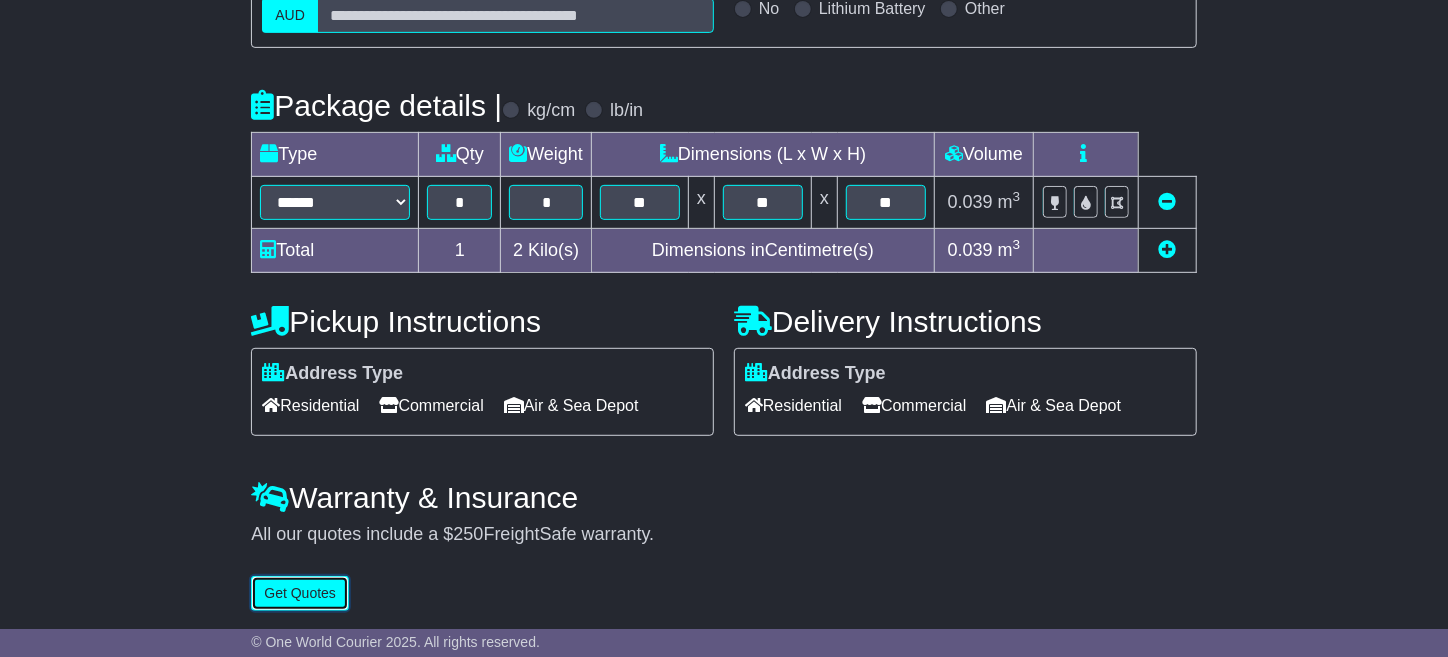 click on "Get Quotes" at bounding box center [300, 593] 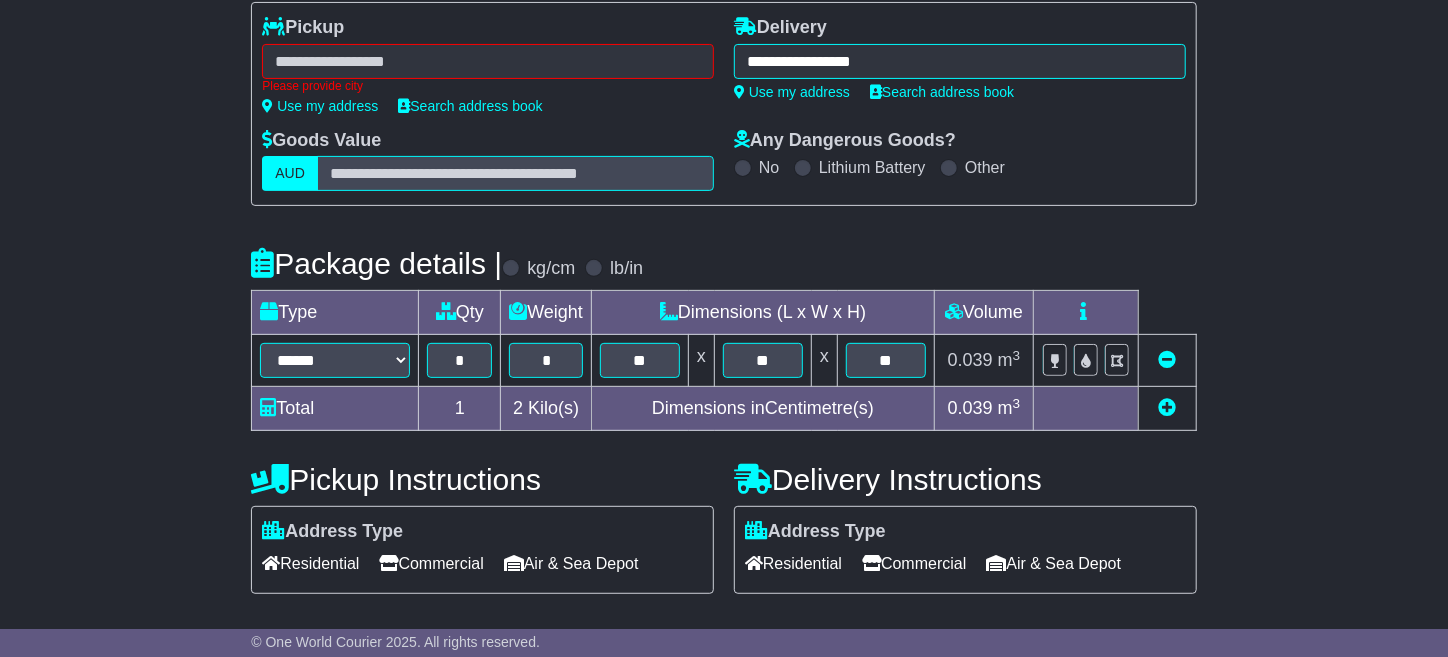 scroll, scrollTop: 111, scrollLeft: 0, axis: vertical 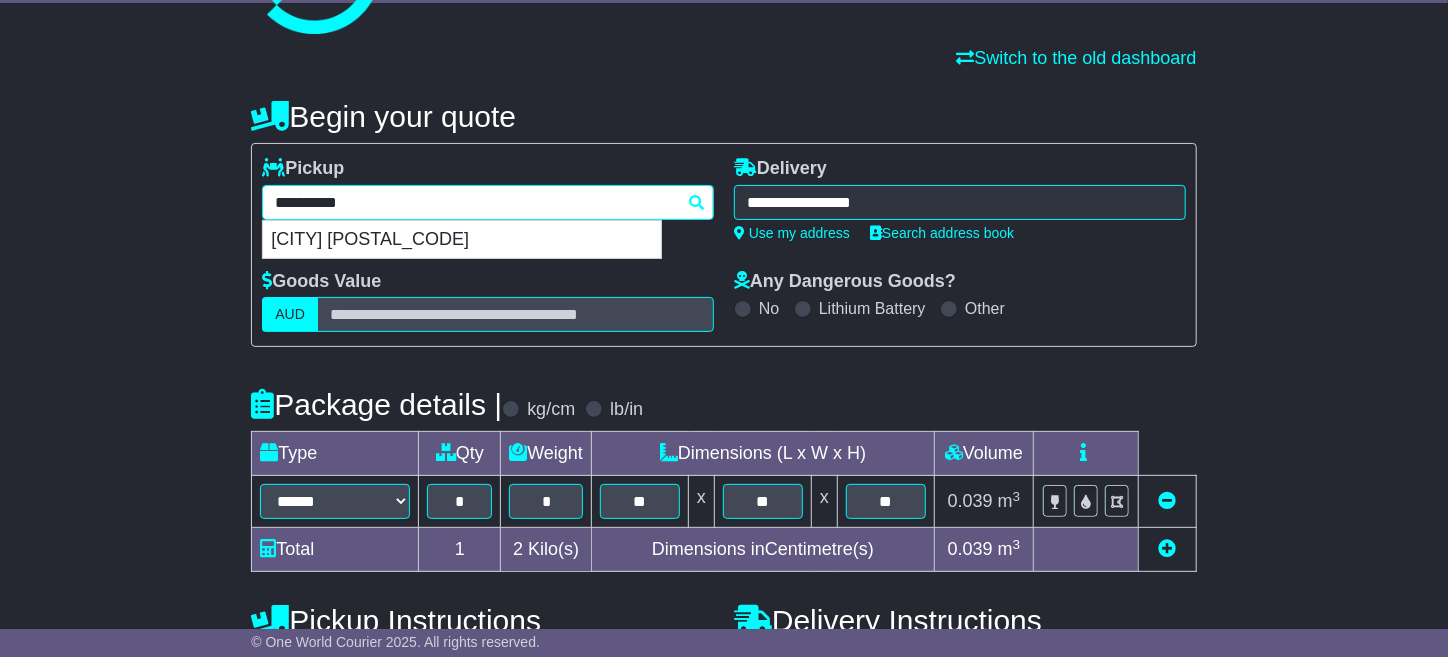 click on "**********" at bounding box center [488, 209] 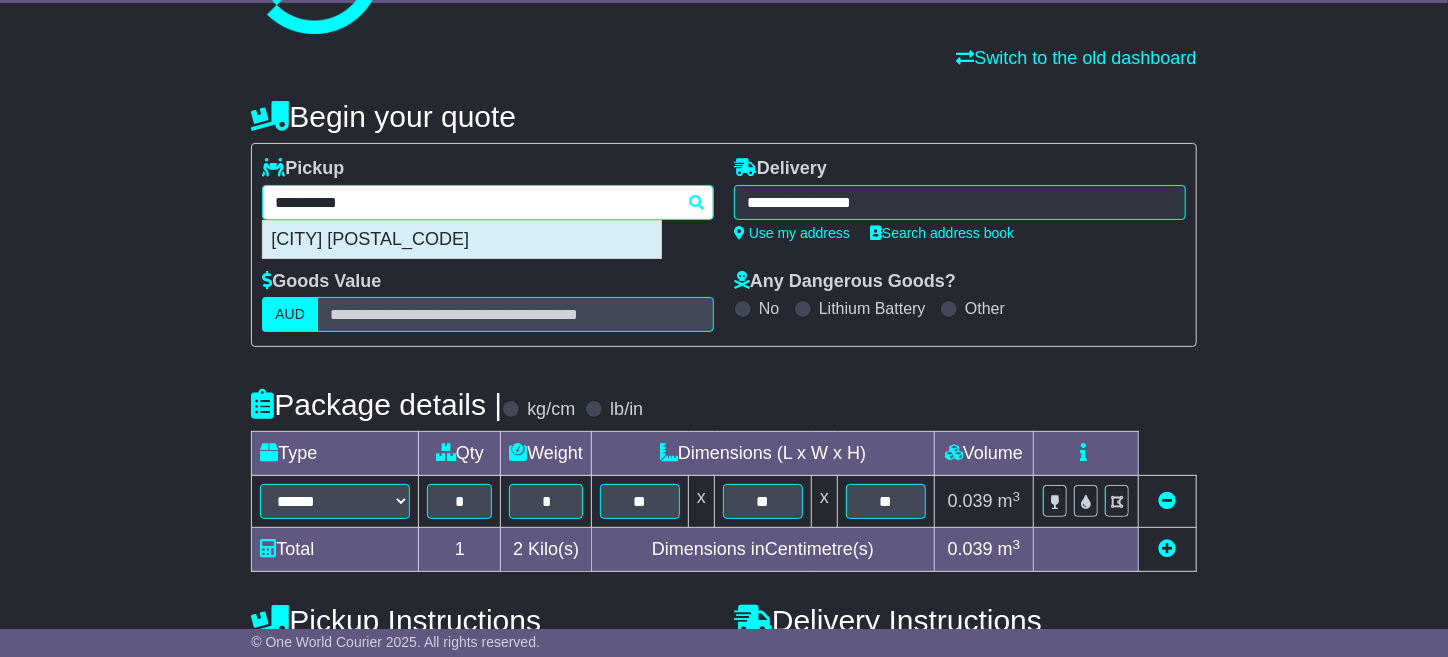 click on "MUDGEERABA 4213" at bounding box center [462, 240] 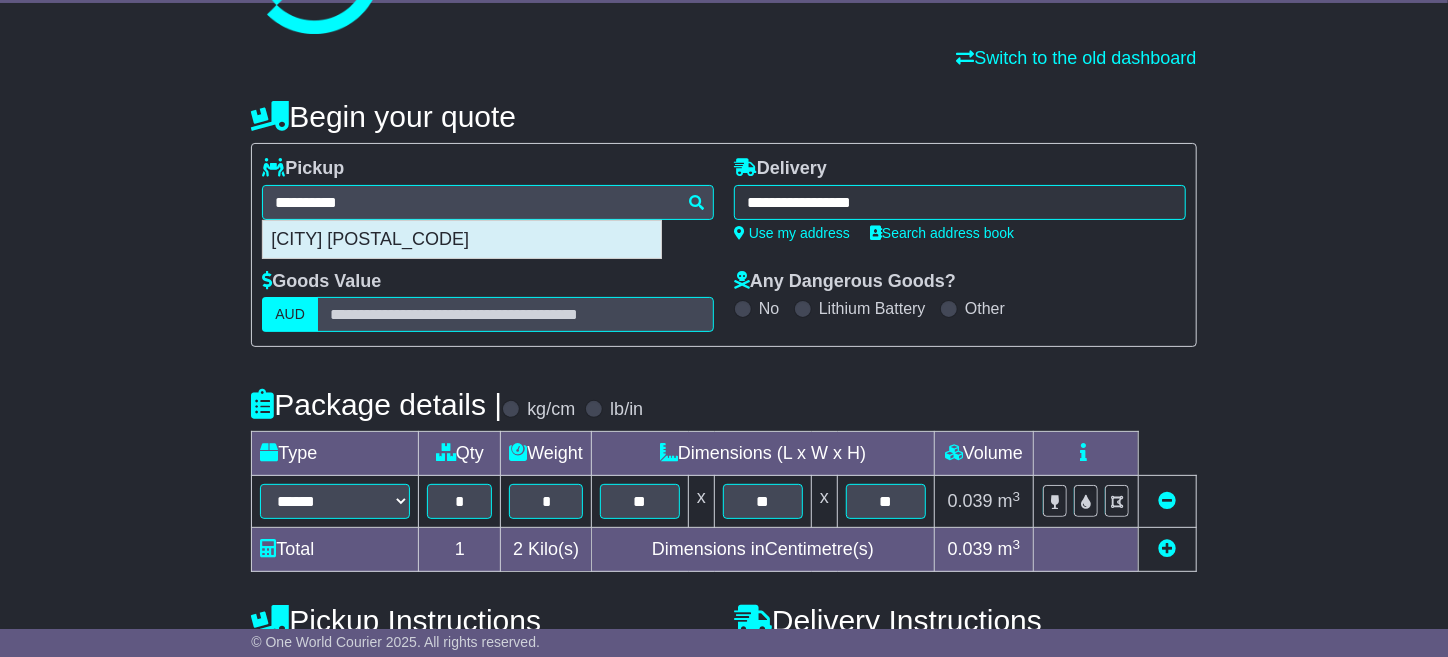 type on "**********" 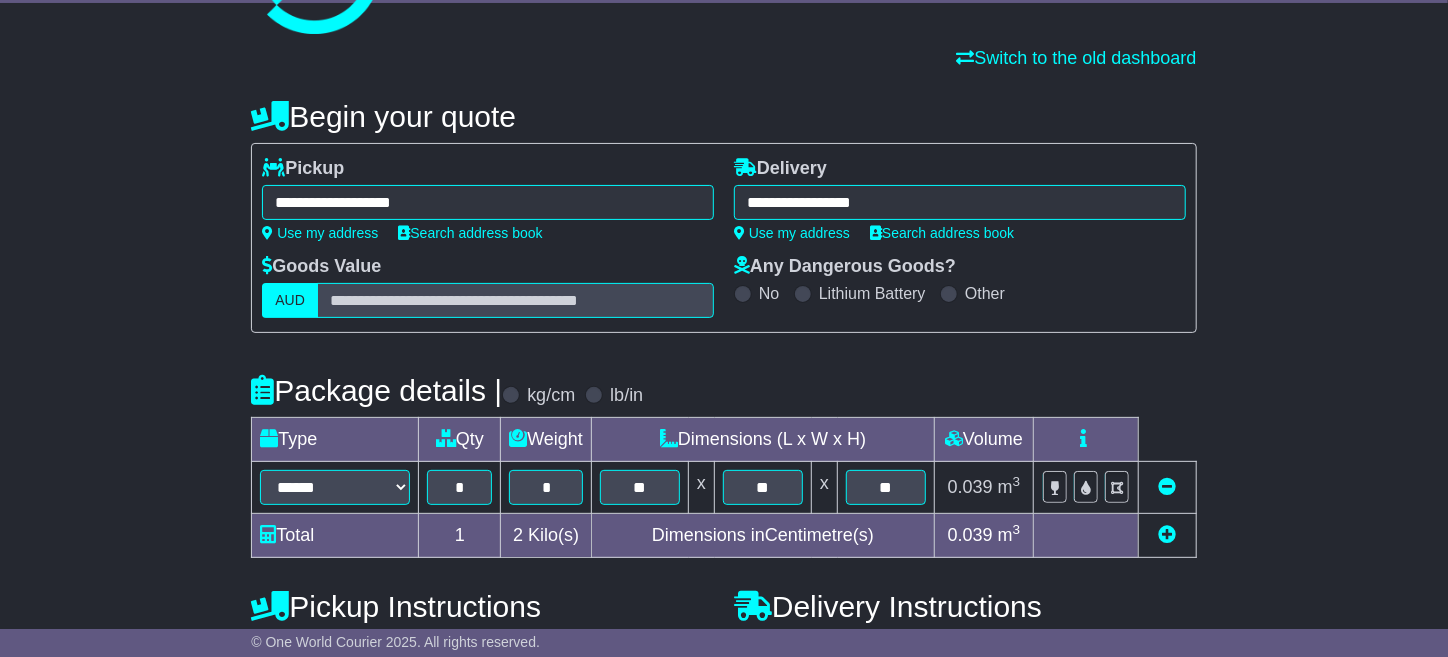 scroll, scrollTop: 398, scrollLeft: 0, axis: vertical 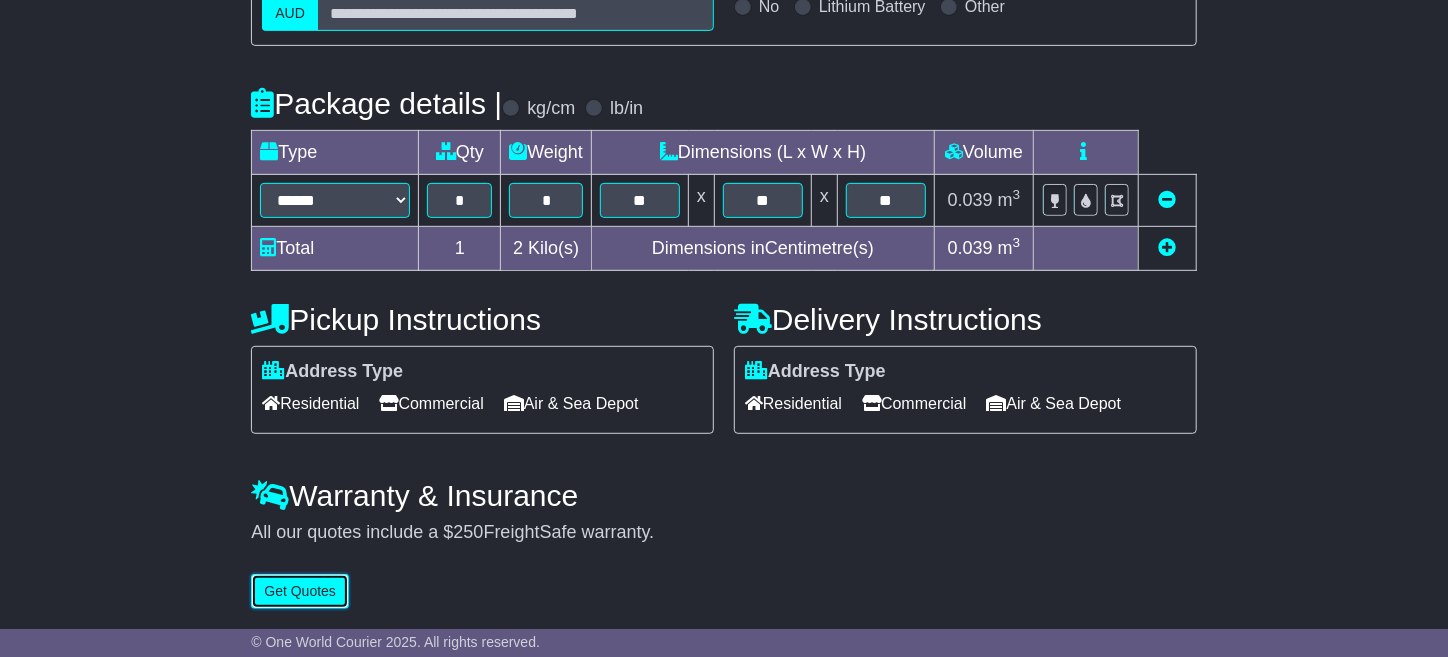 click on "Get Quotes" at bounding box center [300, 591] 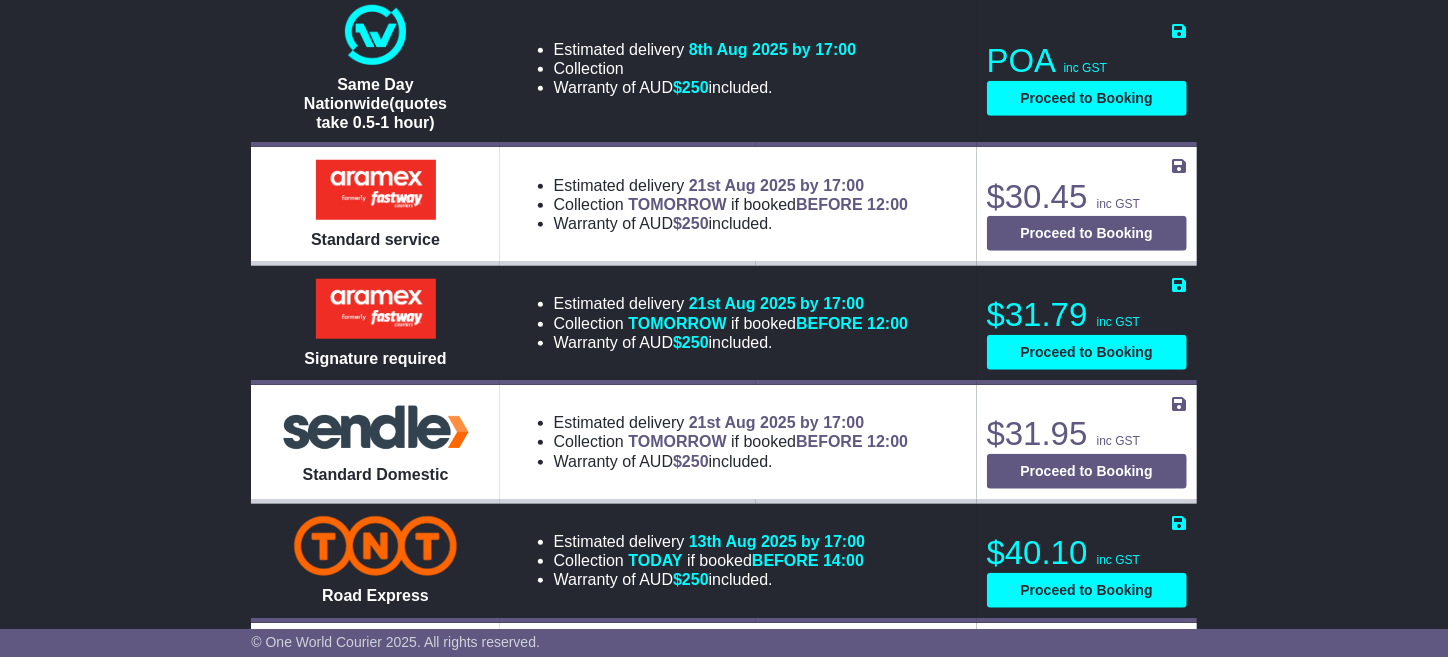 scroll, scrollTop: 800, scrollLeft: 0, axis: vertical 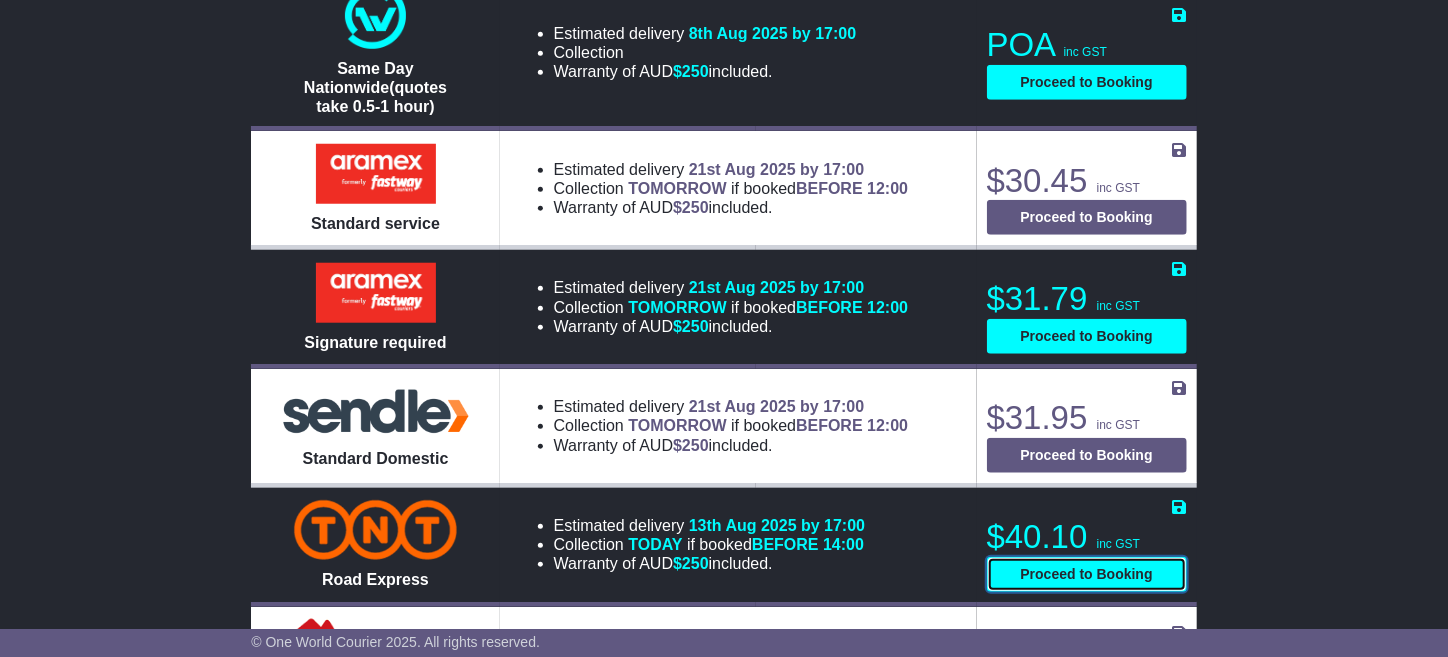 click on "Proceed to Booking" at bounding box center [1087, 574] 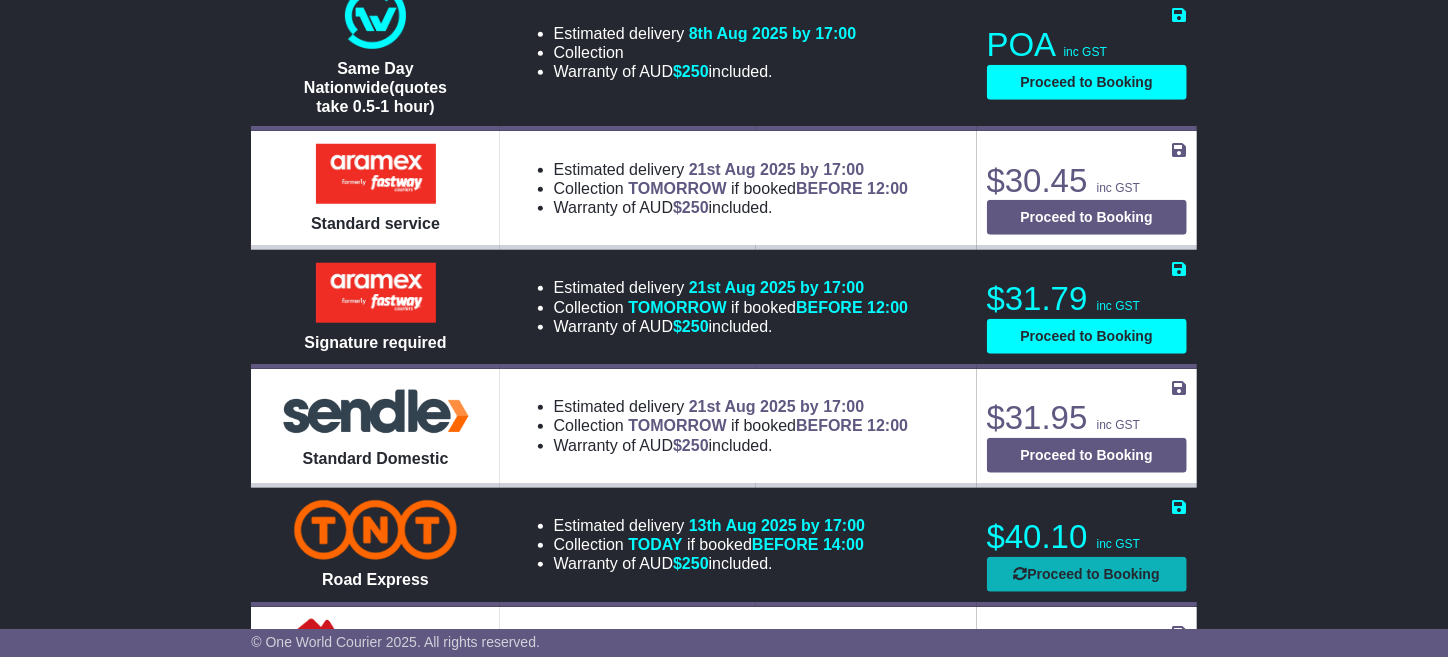 select on "*****" 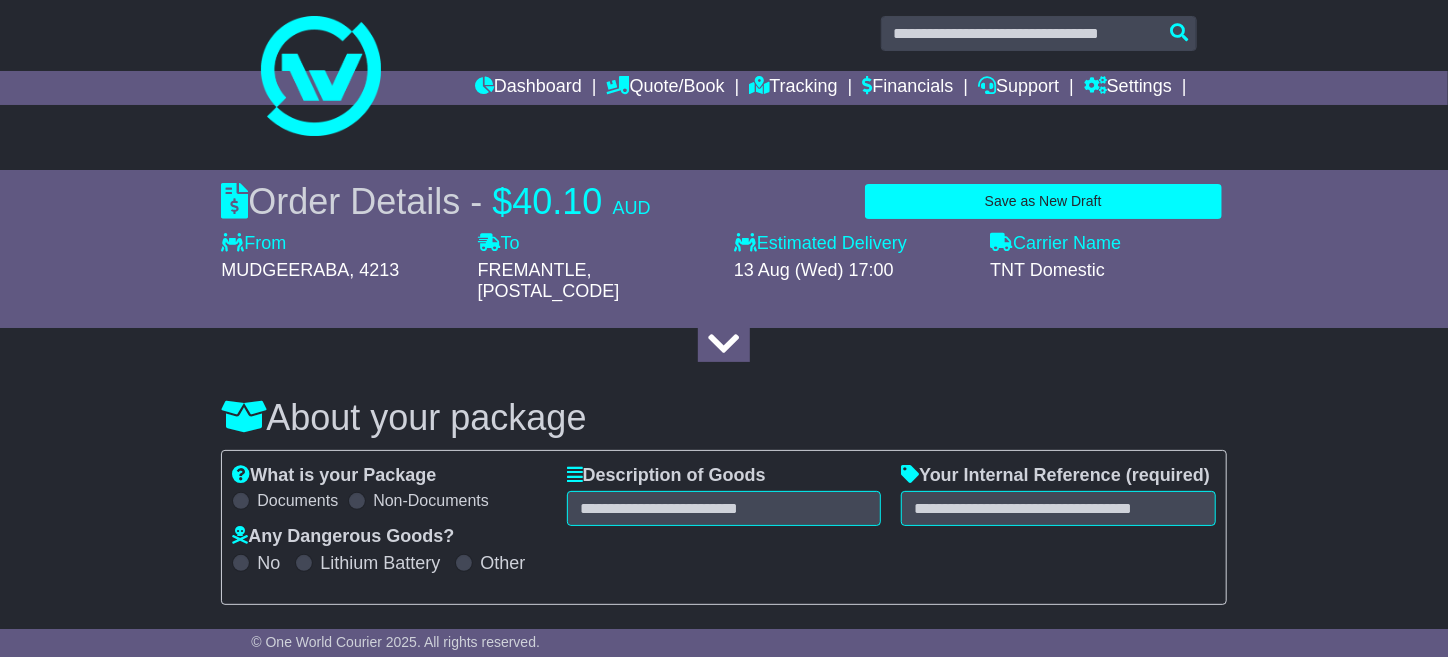 scroll, scrollTop: 0, scrollLeft: 0, axis: both 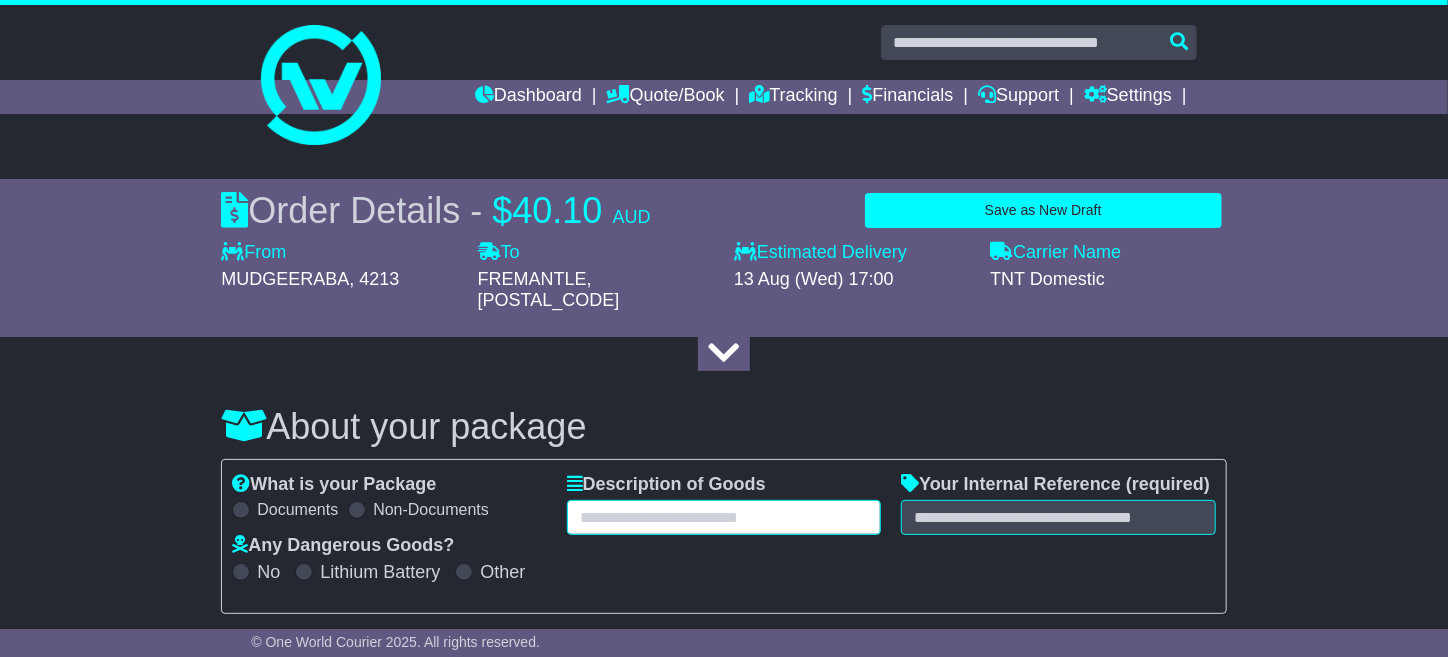 click at bounding box center (724, 517) 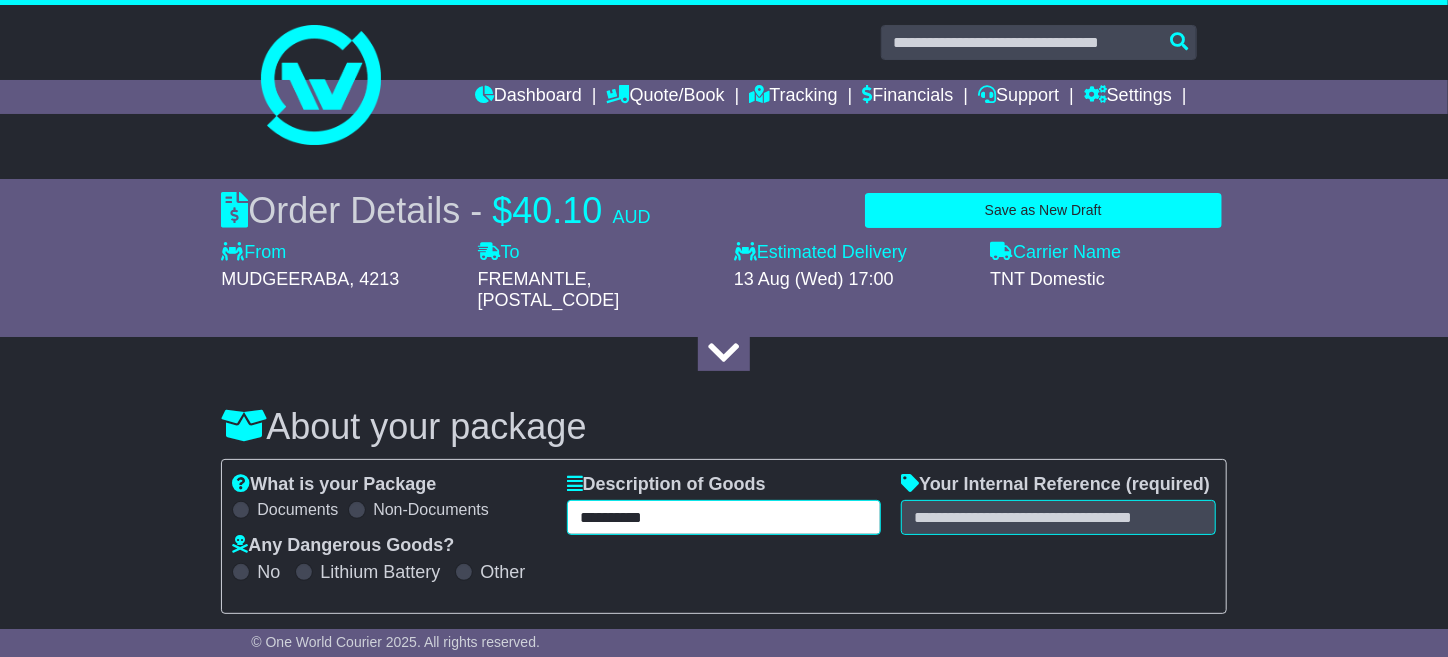 type on "**********" 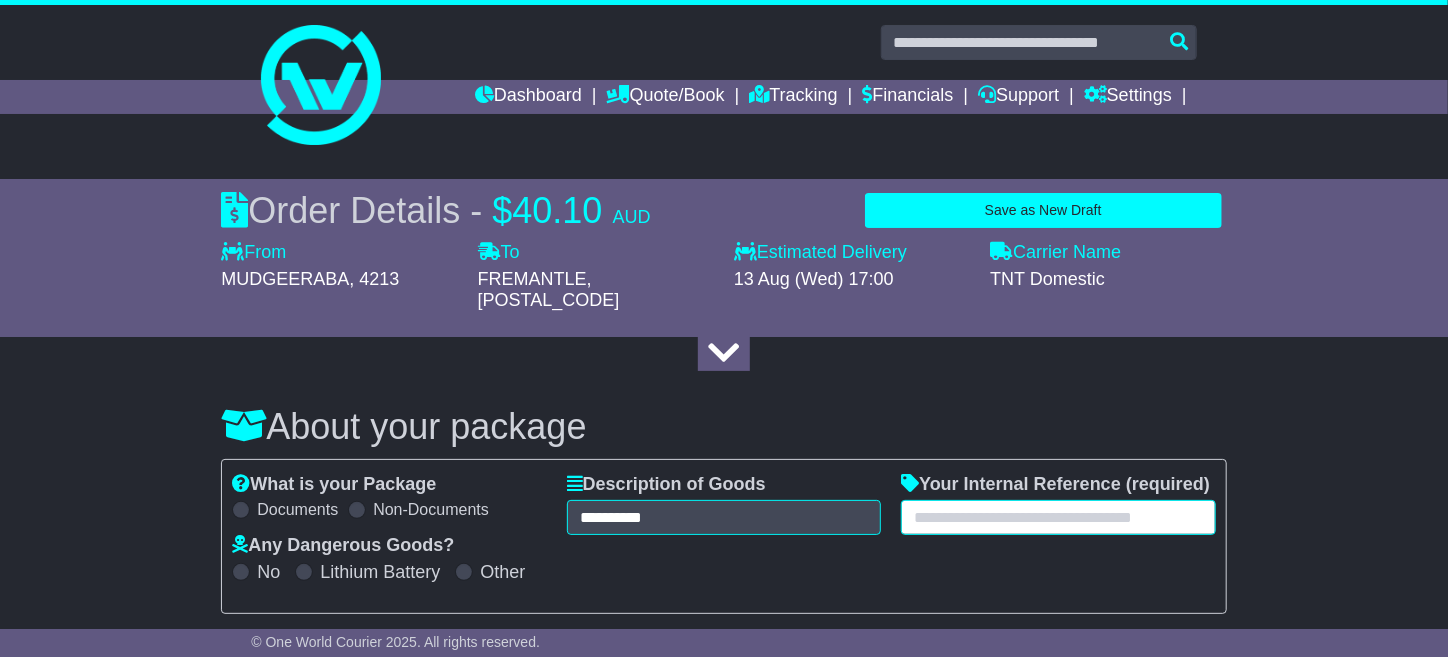 click at bounding box center [1058, 517] 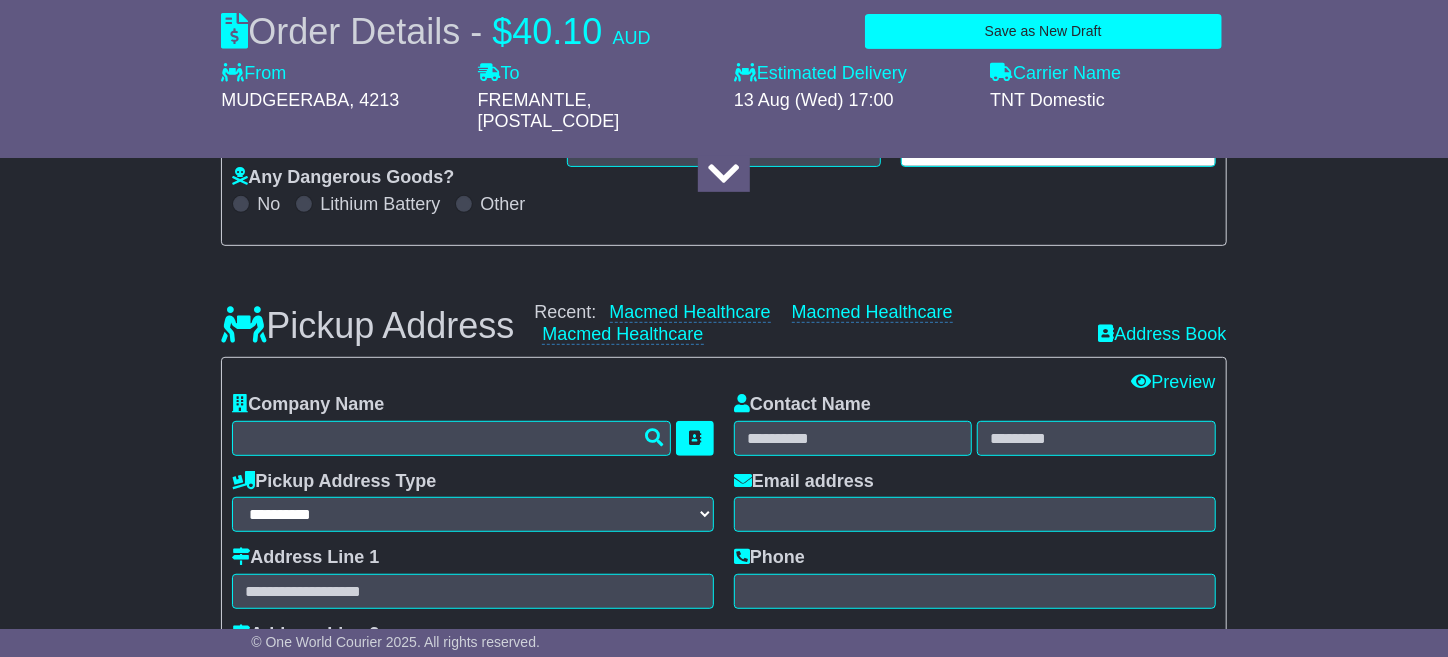 scroll, scrollTop: 400, scrollLeft: 0, axis: vertical 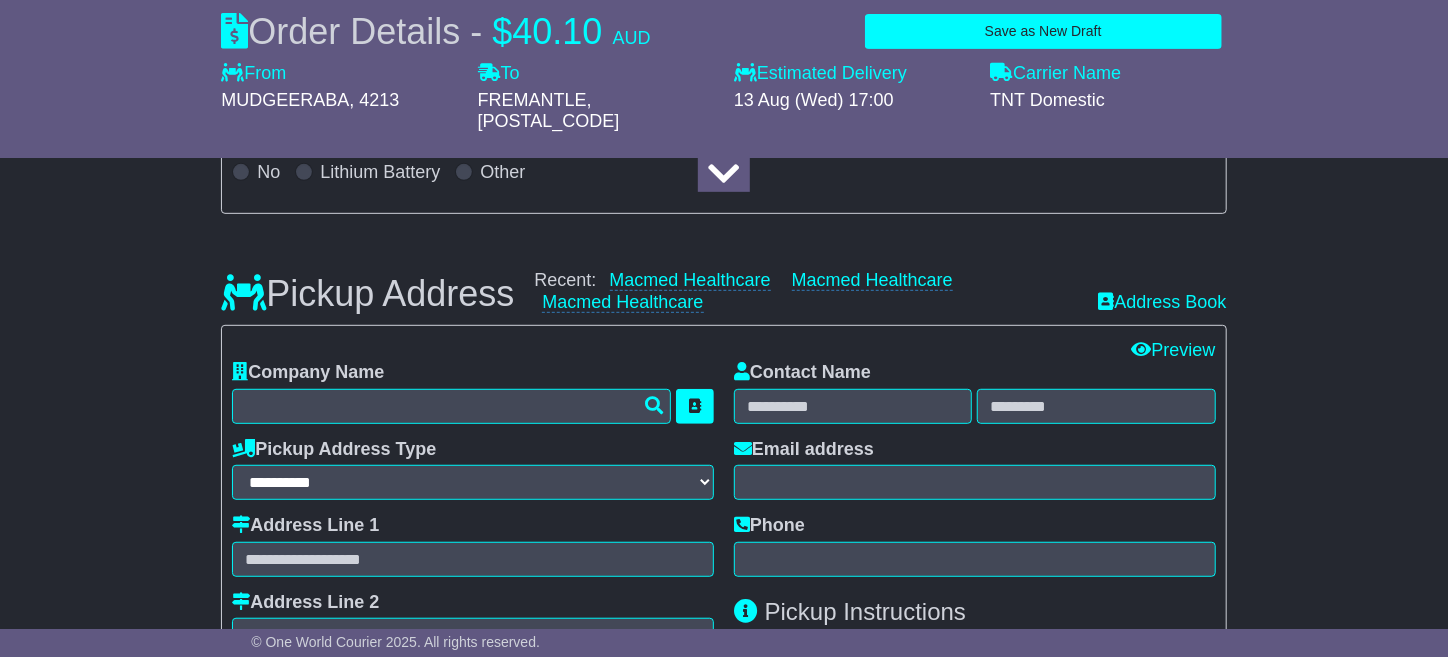 type on "*****" 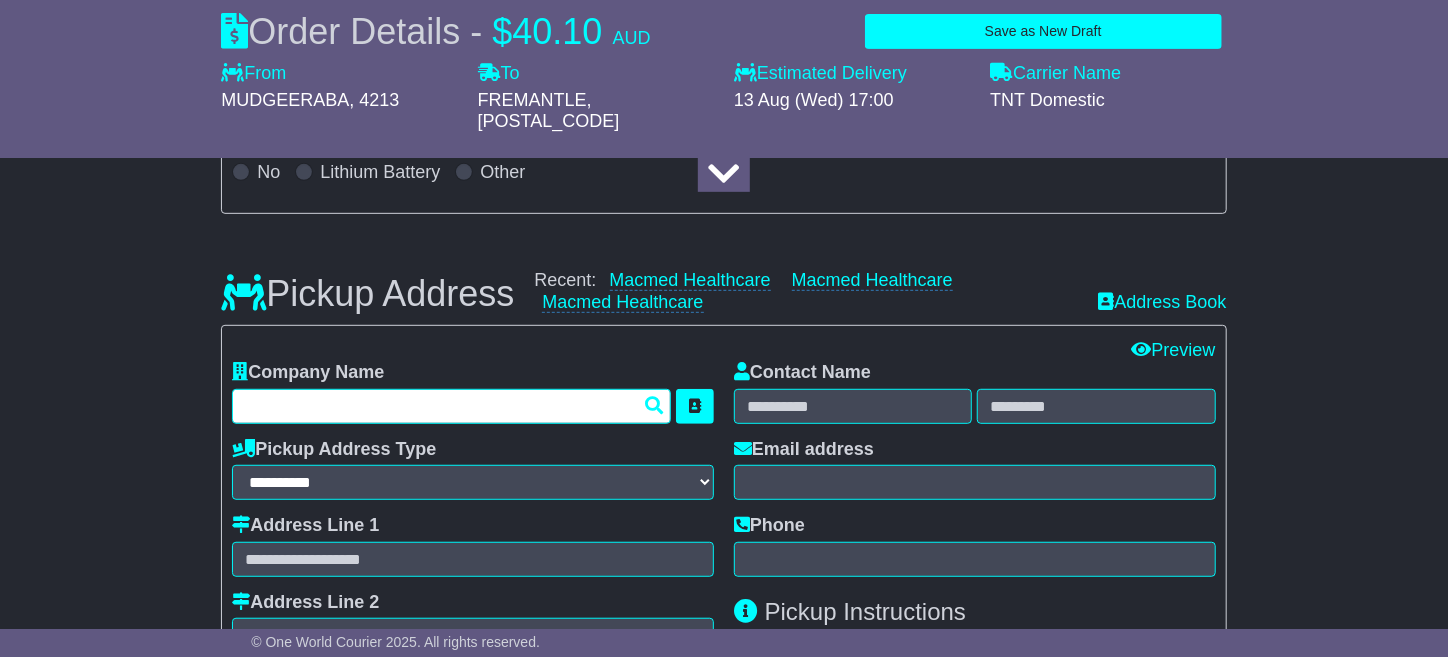 click at bounding box center [451, 406] 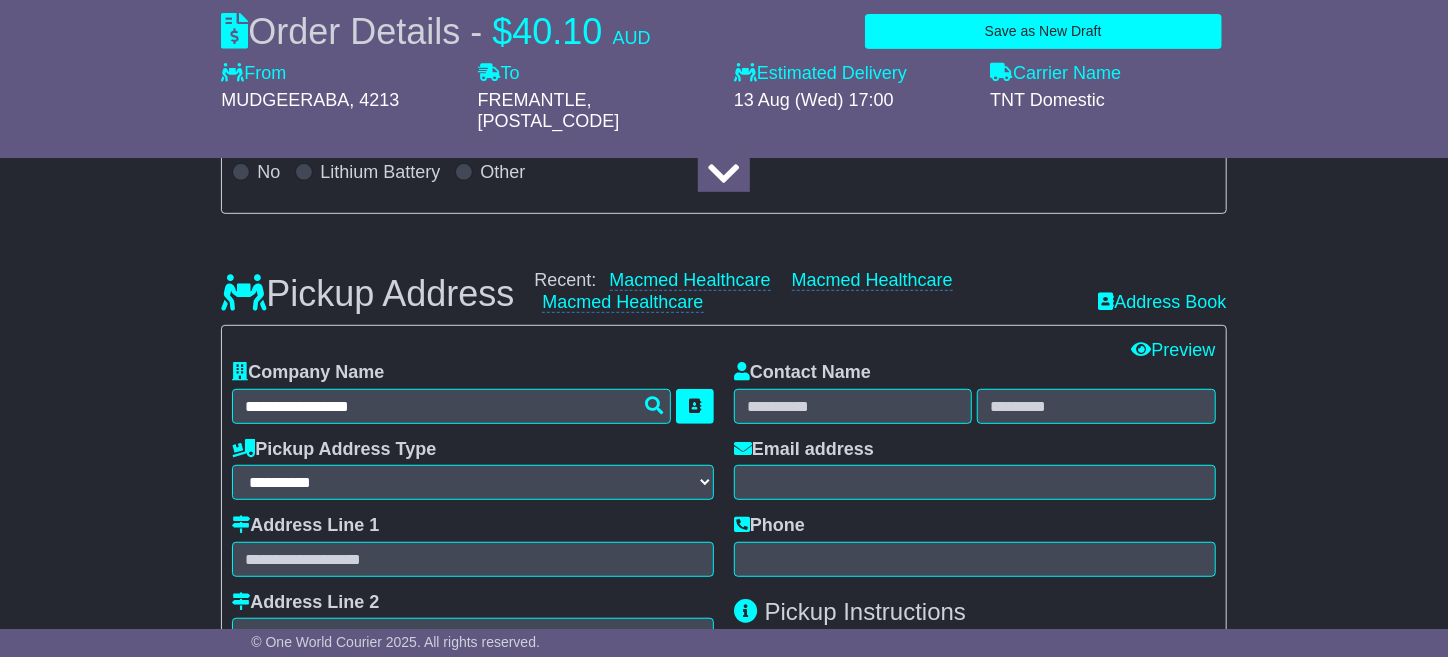 type on "**********" 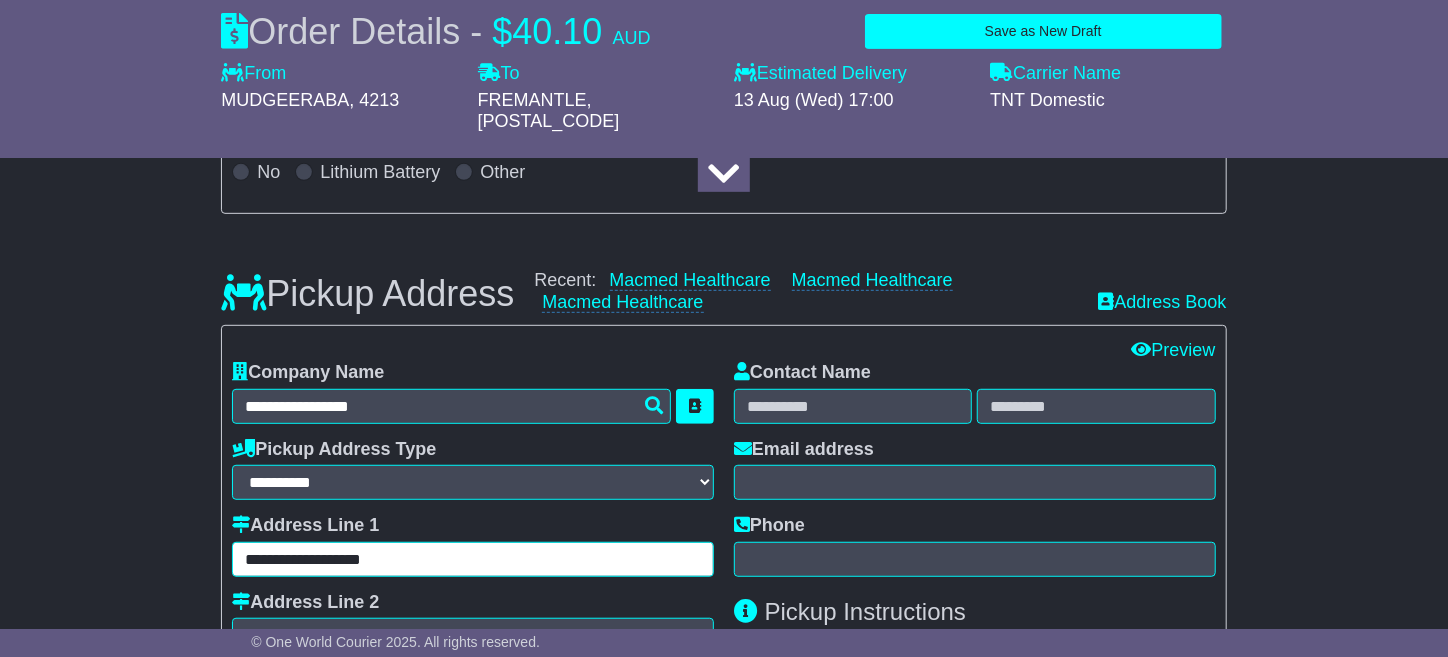 type on "*******" 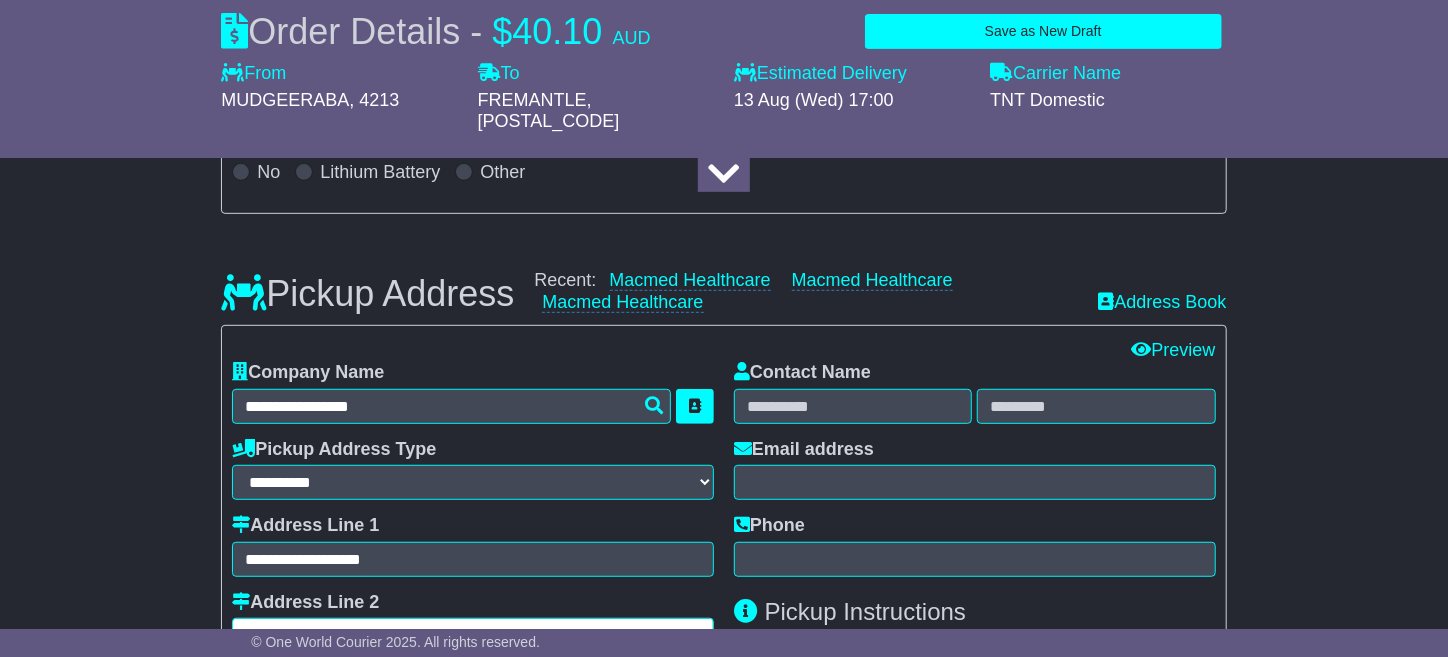 type on "*****" 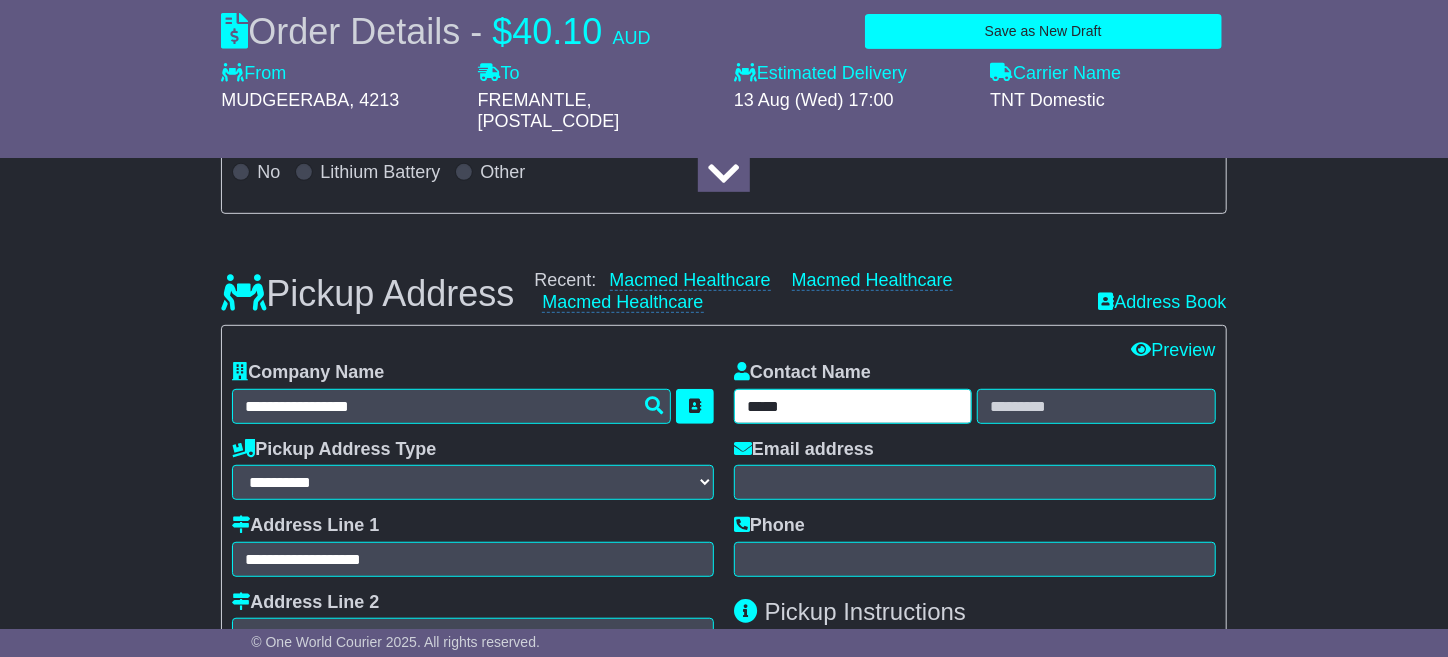 type on "******" 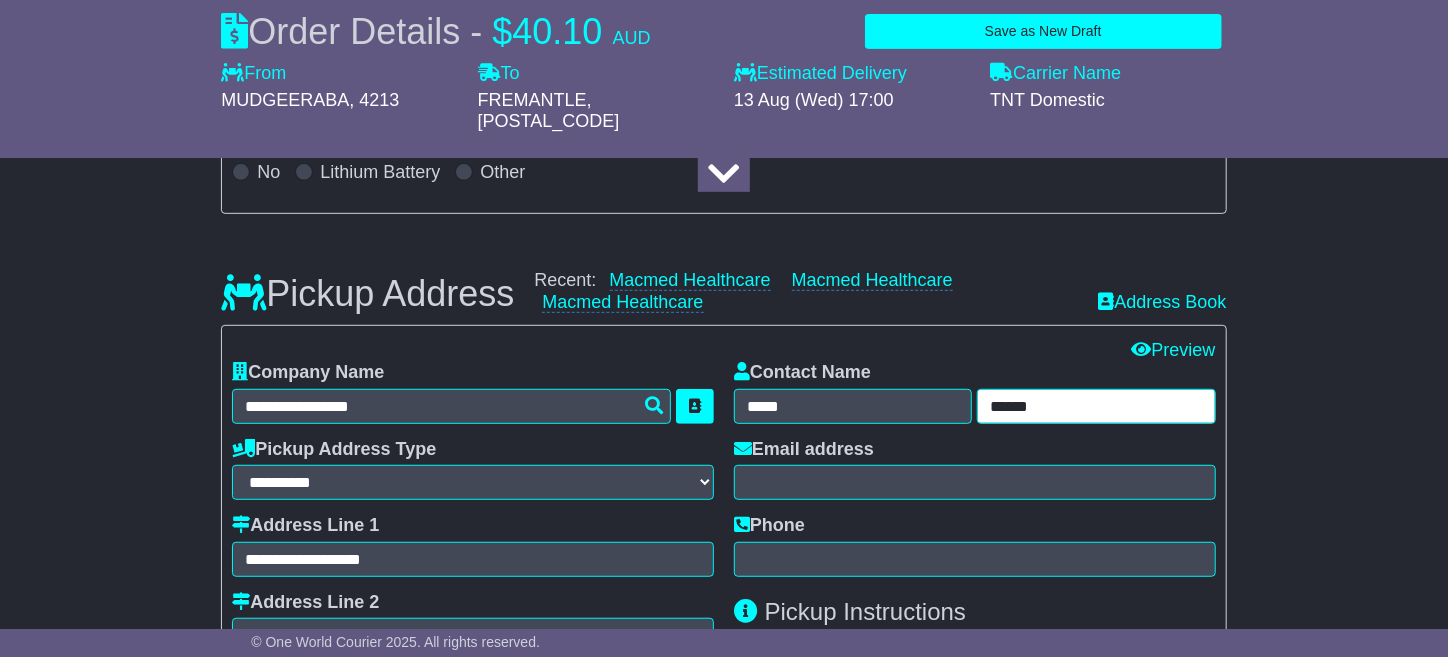 type on "**********" 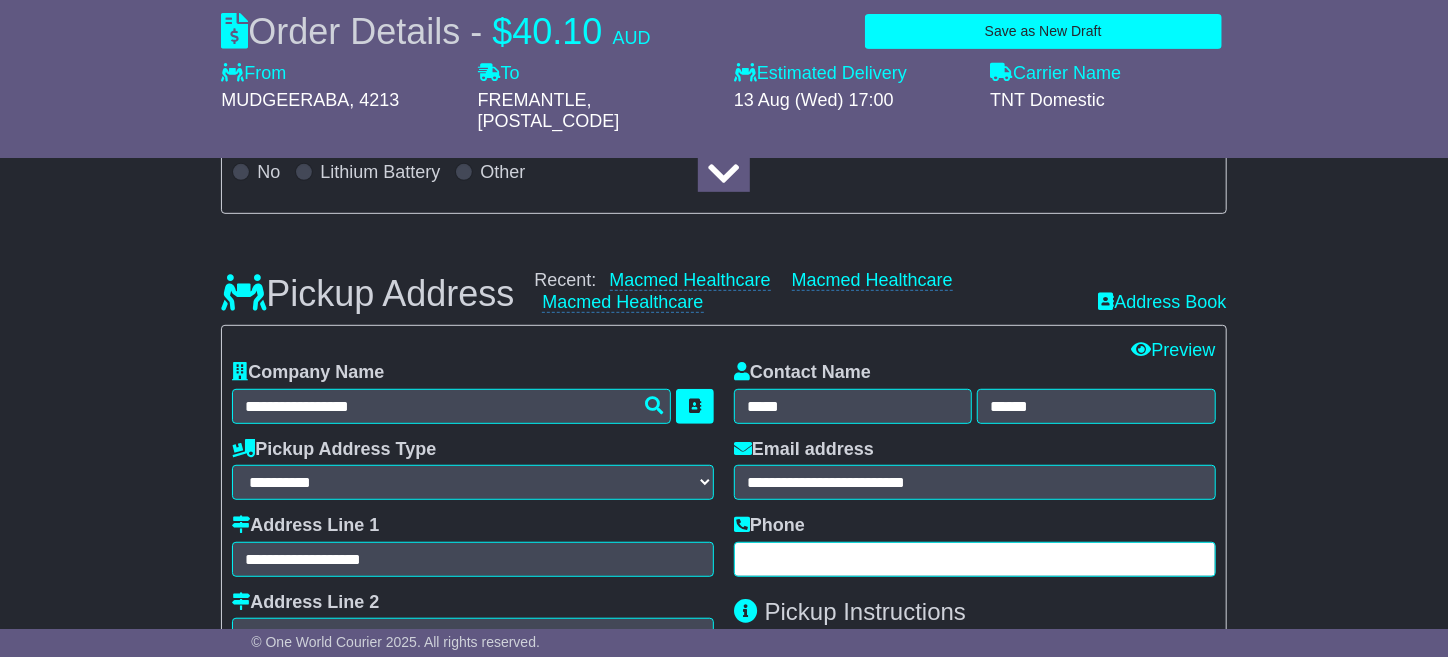 type on "**********" 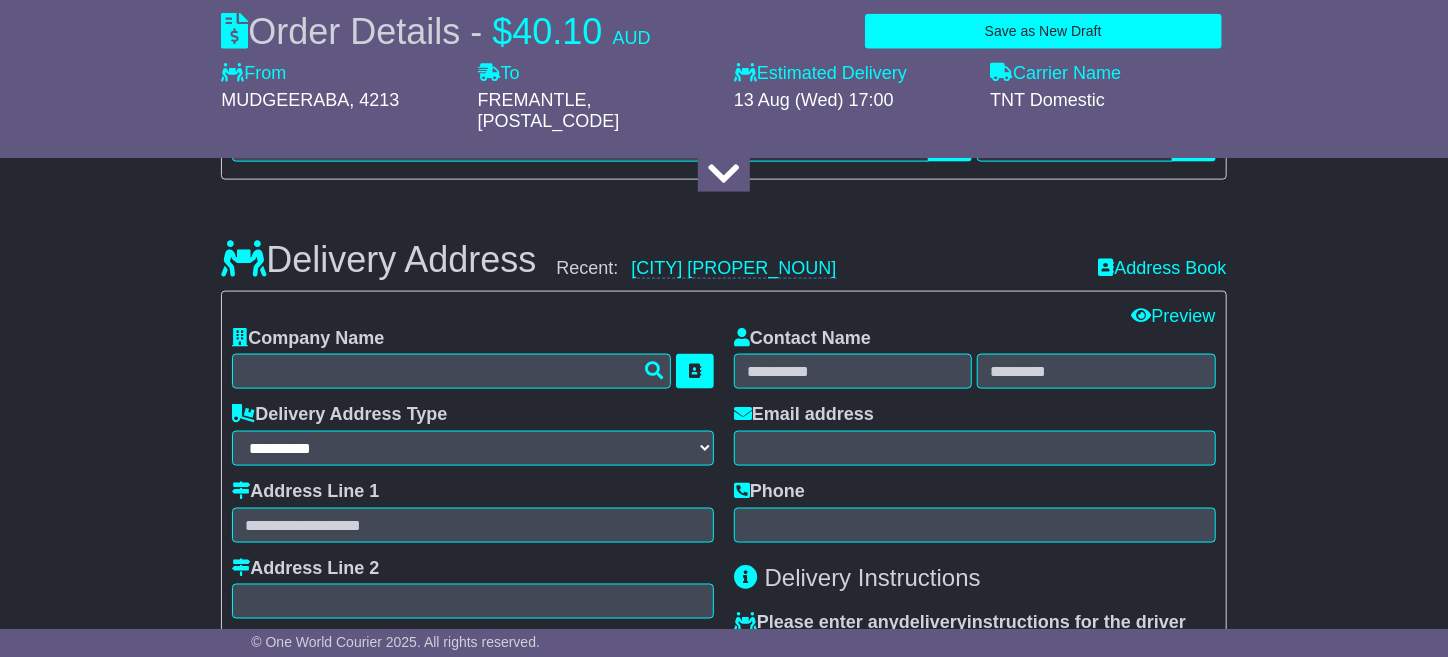 scroll, scrollTop: 1299, scrollLeft: 0, axis: vertical 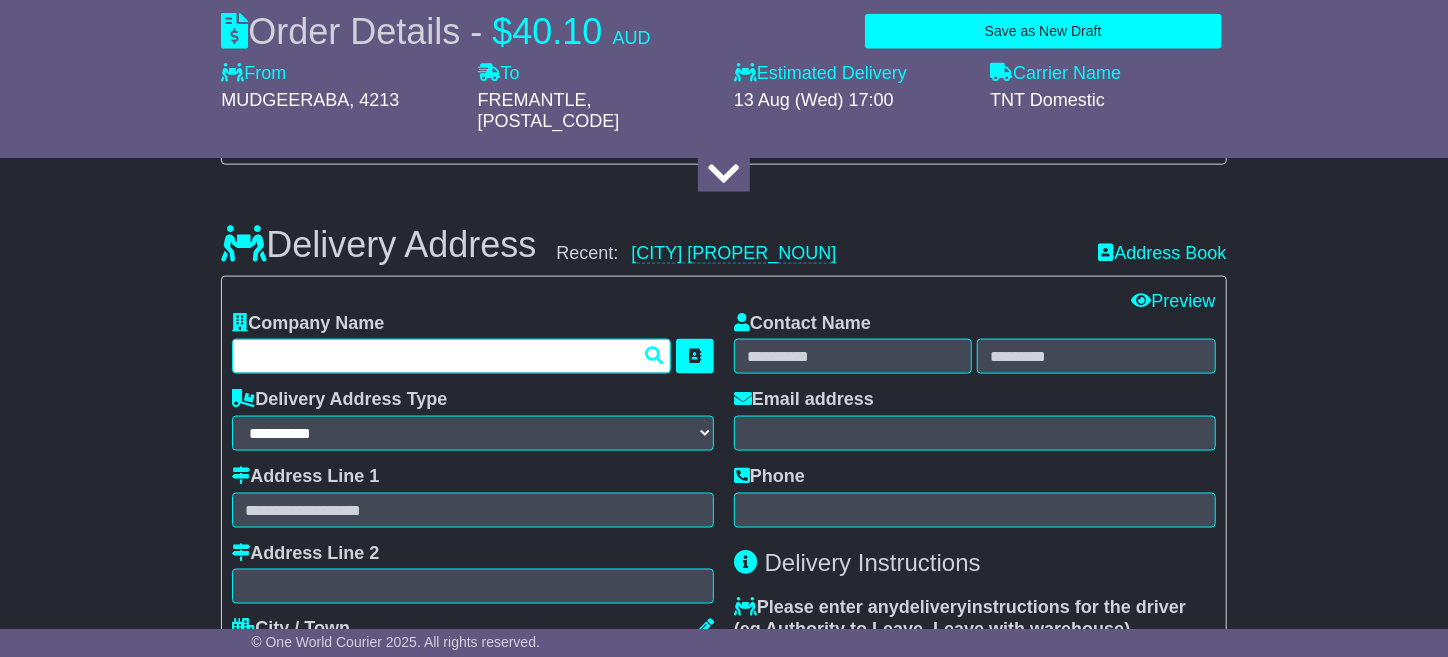 click at bounding box center (451, 356) 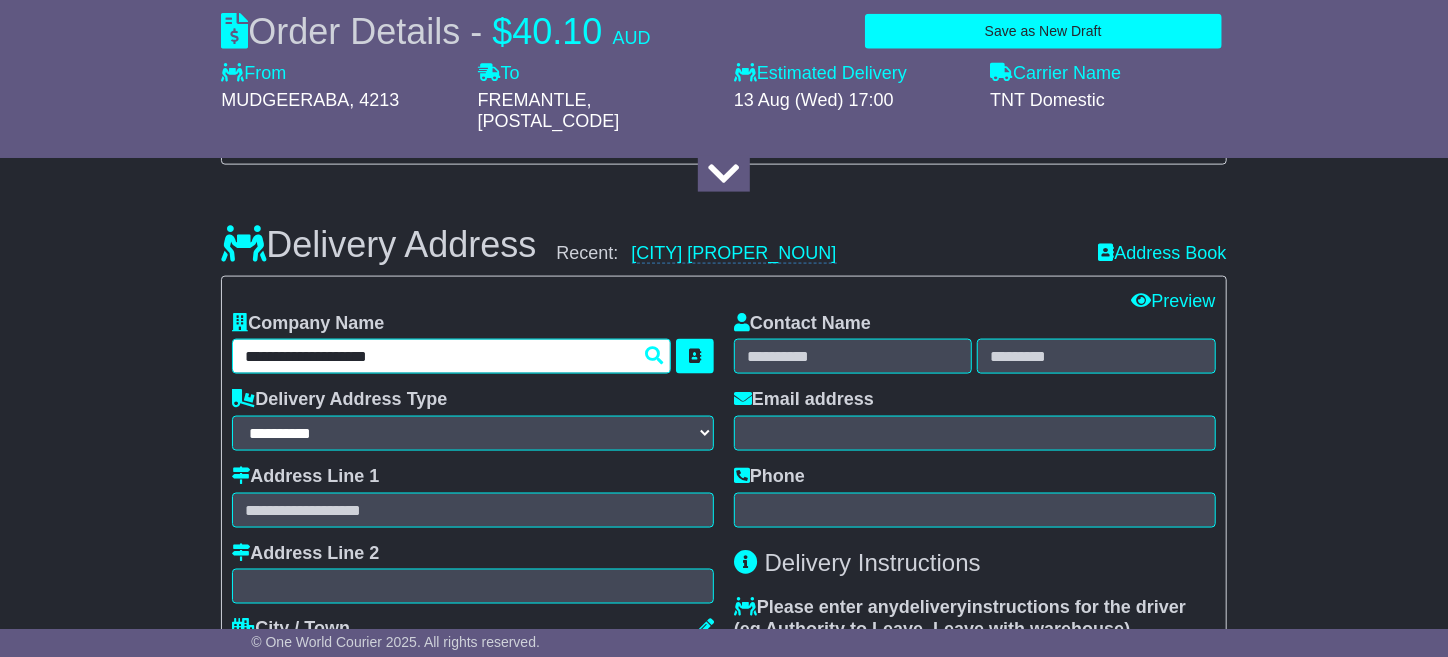scroll, scrollTop: 1400, scrollLeft: 0, axis: vertical 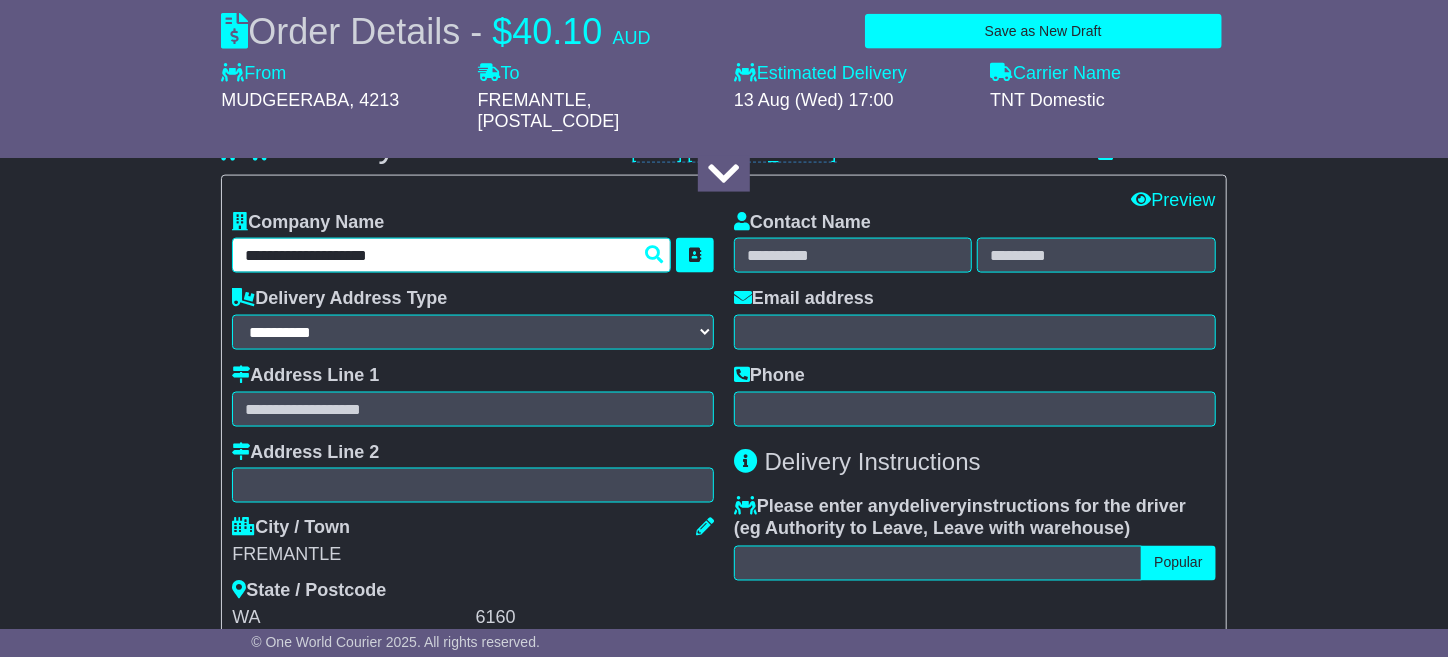 type on "**********" 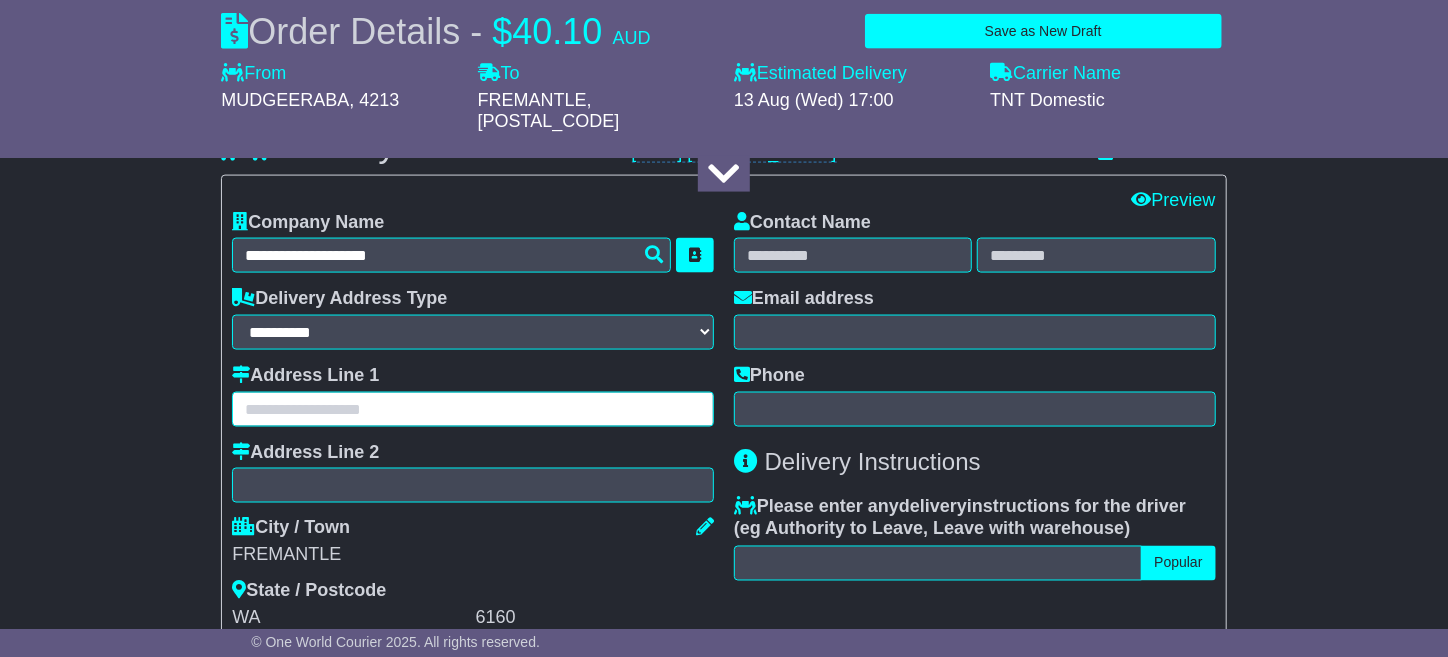 click at bounding box center (473, 409) 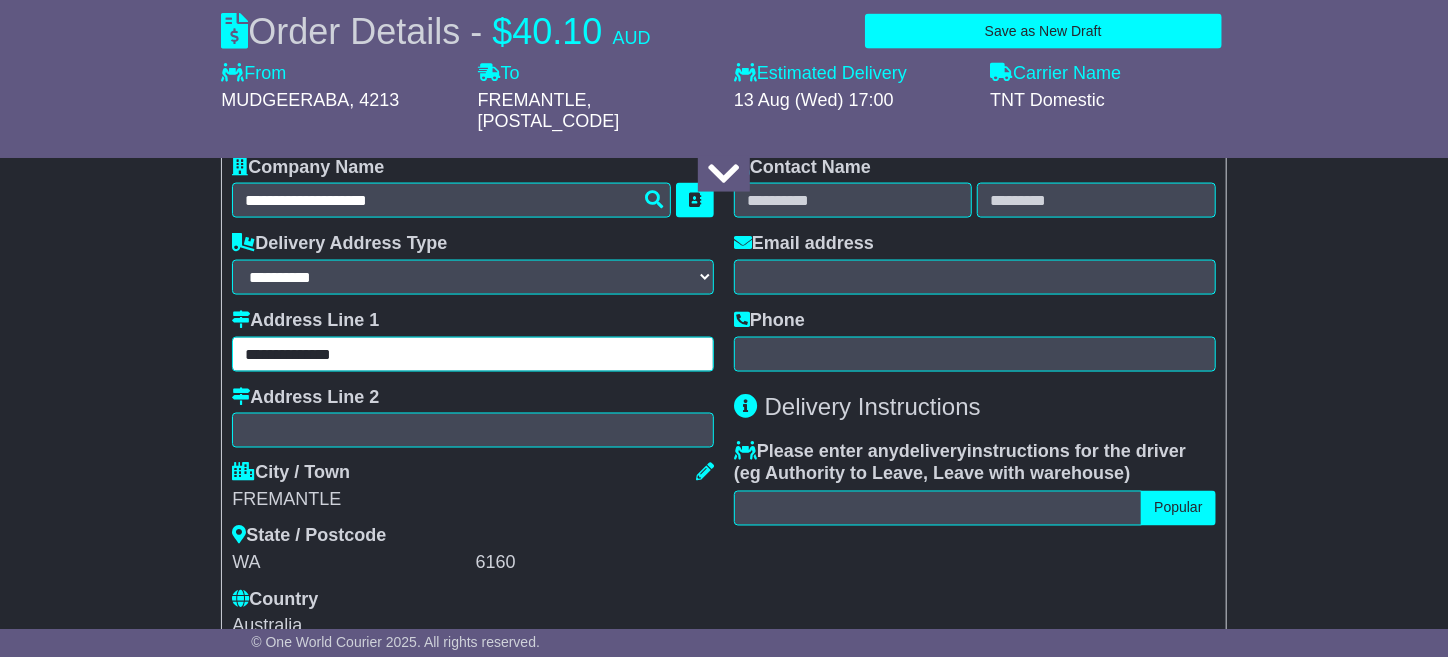 scroll, scrollTop: 1500, scrollLeft: 0, axis: vertical 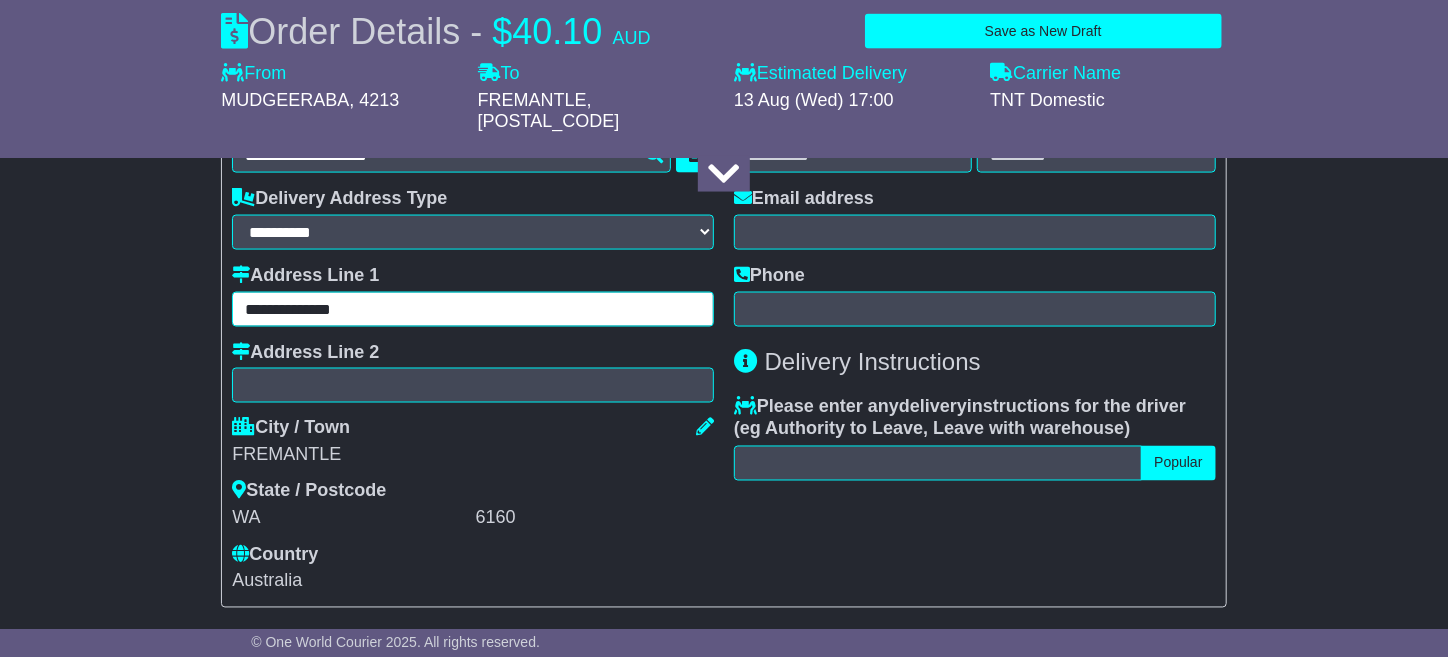 type on "**********" 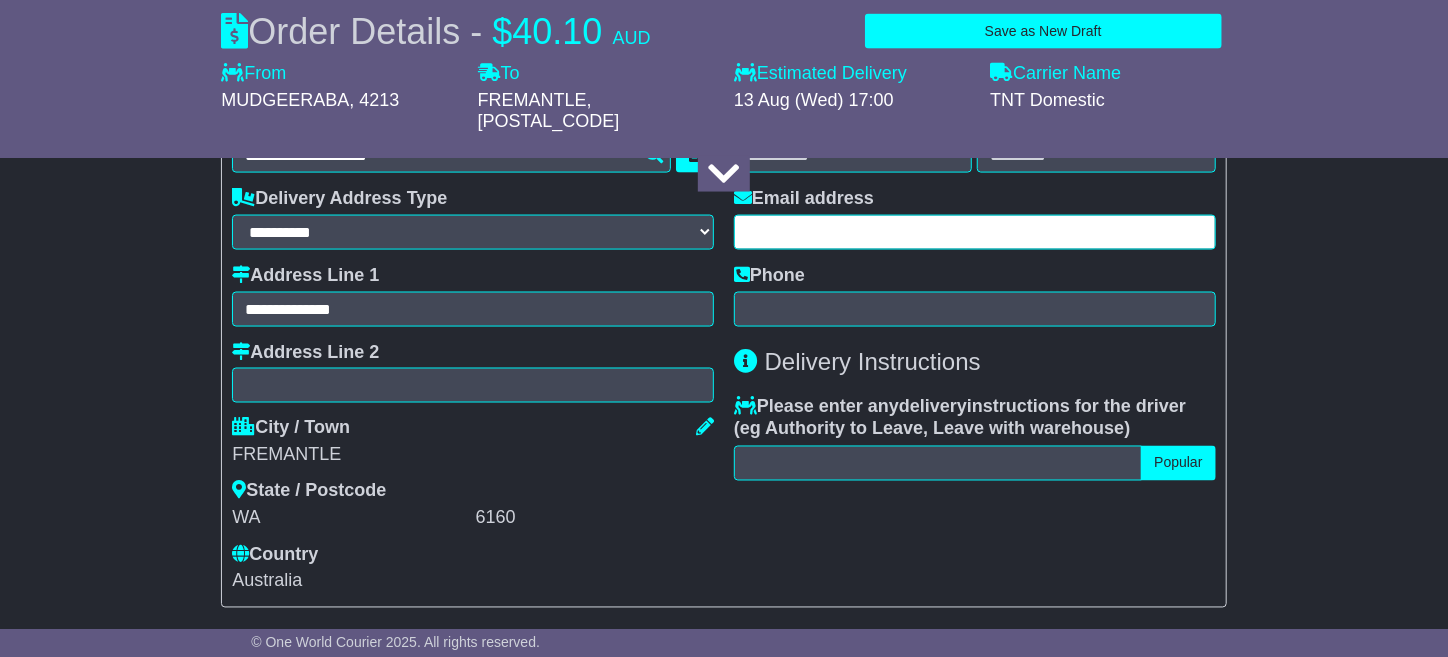 click at bounding box center [975, 232] 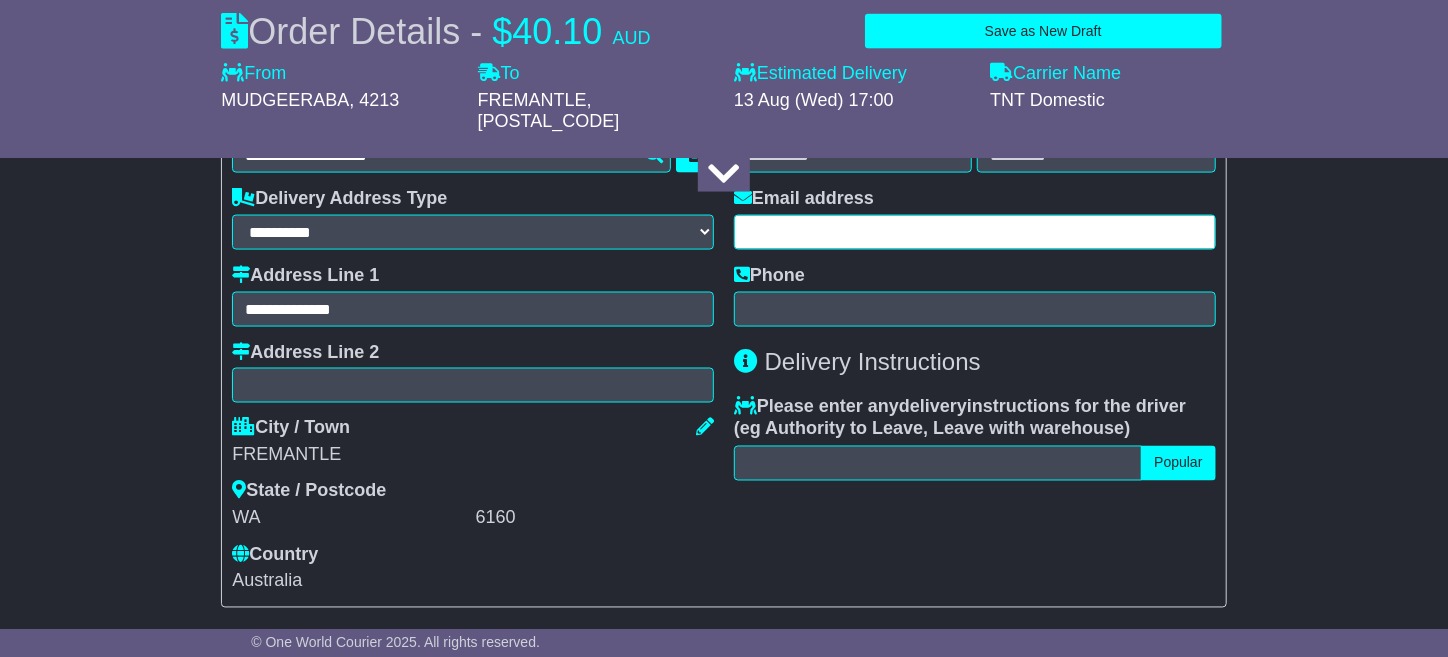 type on "**********" 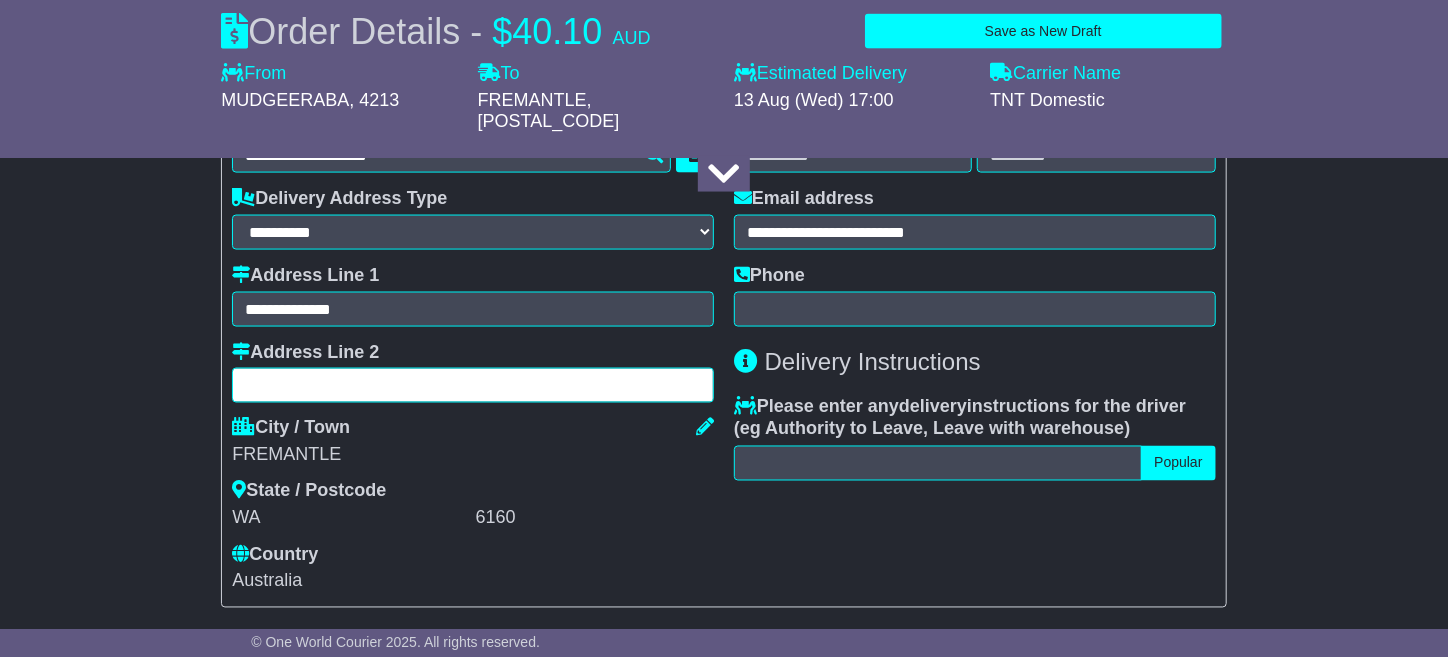 type on "*******" 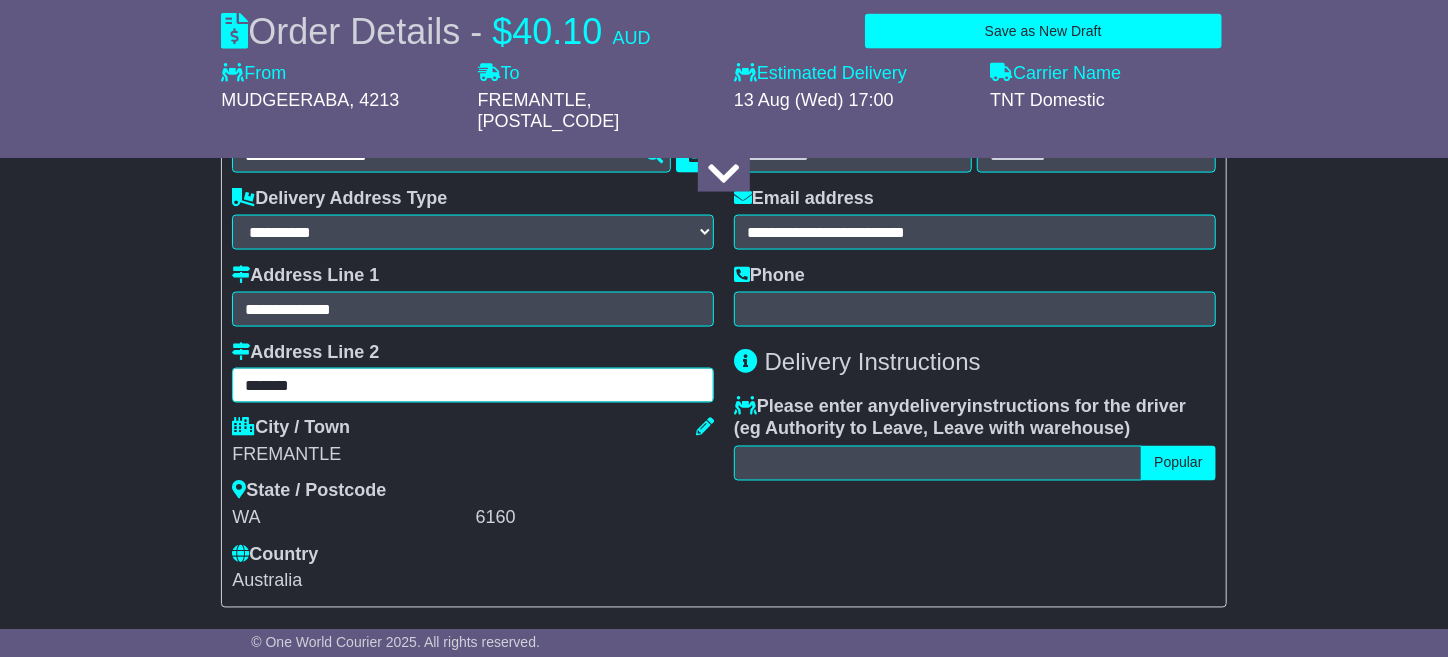 type on "*****" 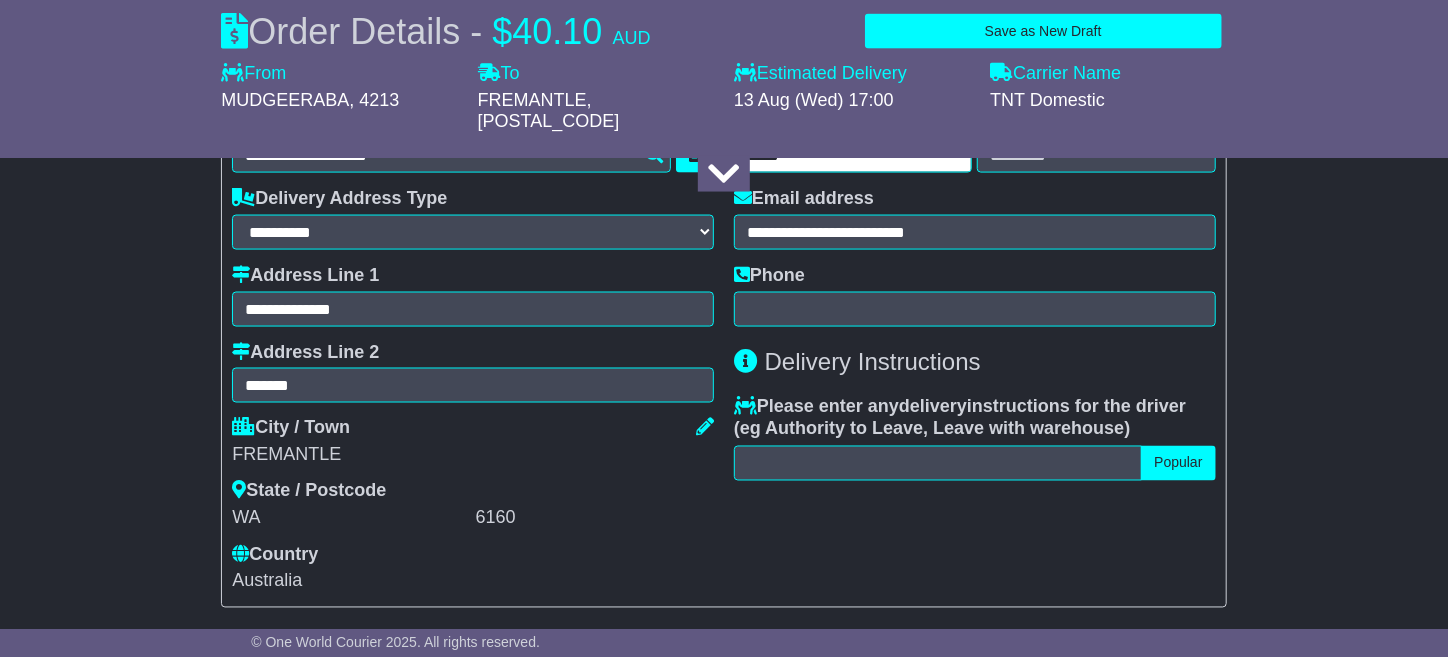 type on "******" 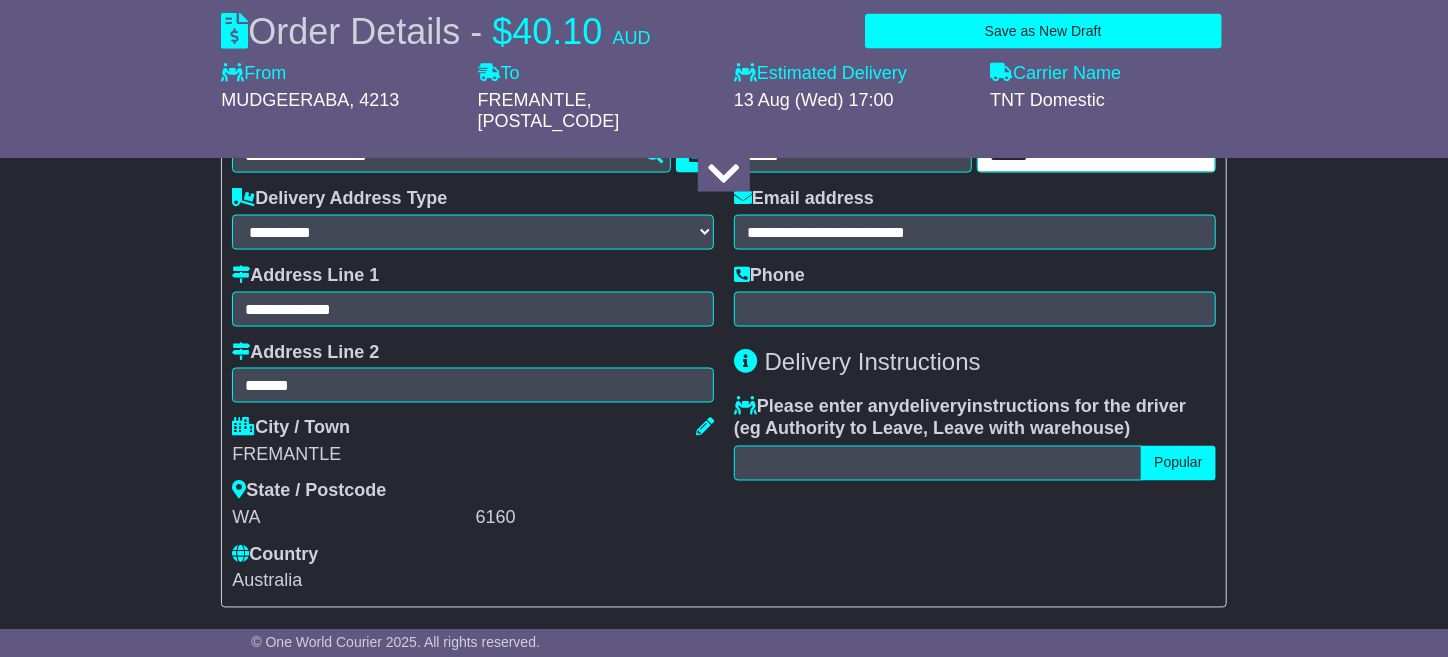 type on "**********" 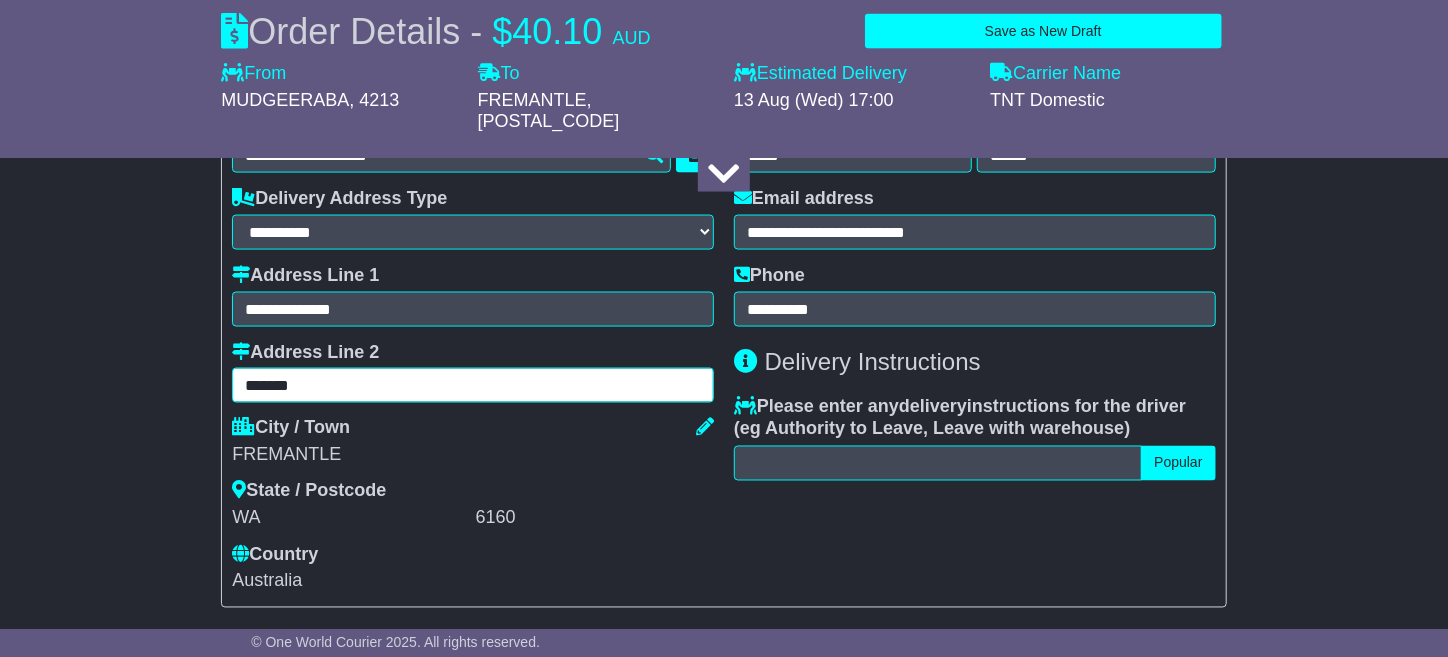 drag, startPoint x: 323, startPoint y: 360, endPoint x: 95, endPoint y: 336, distance: 229.25967 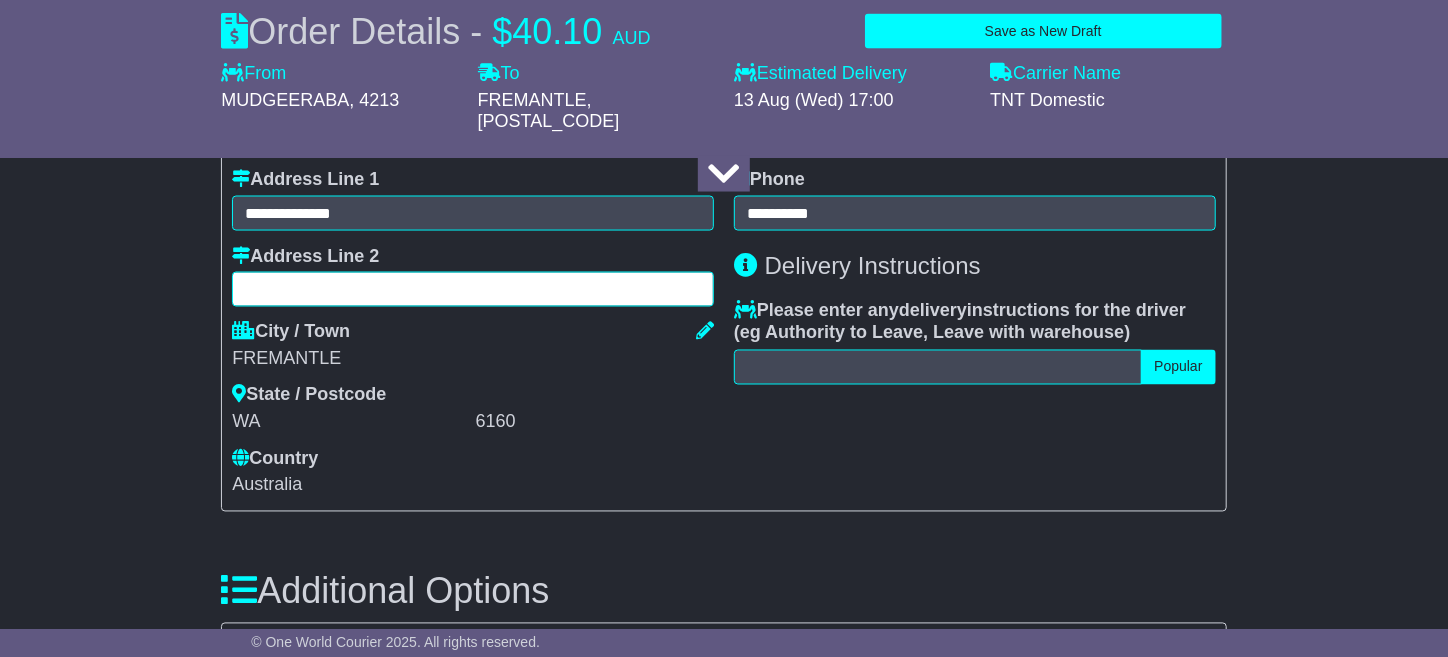 scroll, scrollTop: 1699, scrollLeft: 0, axis: vertical 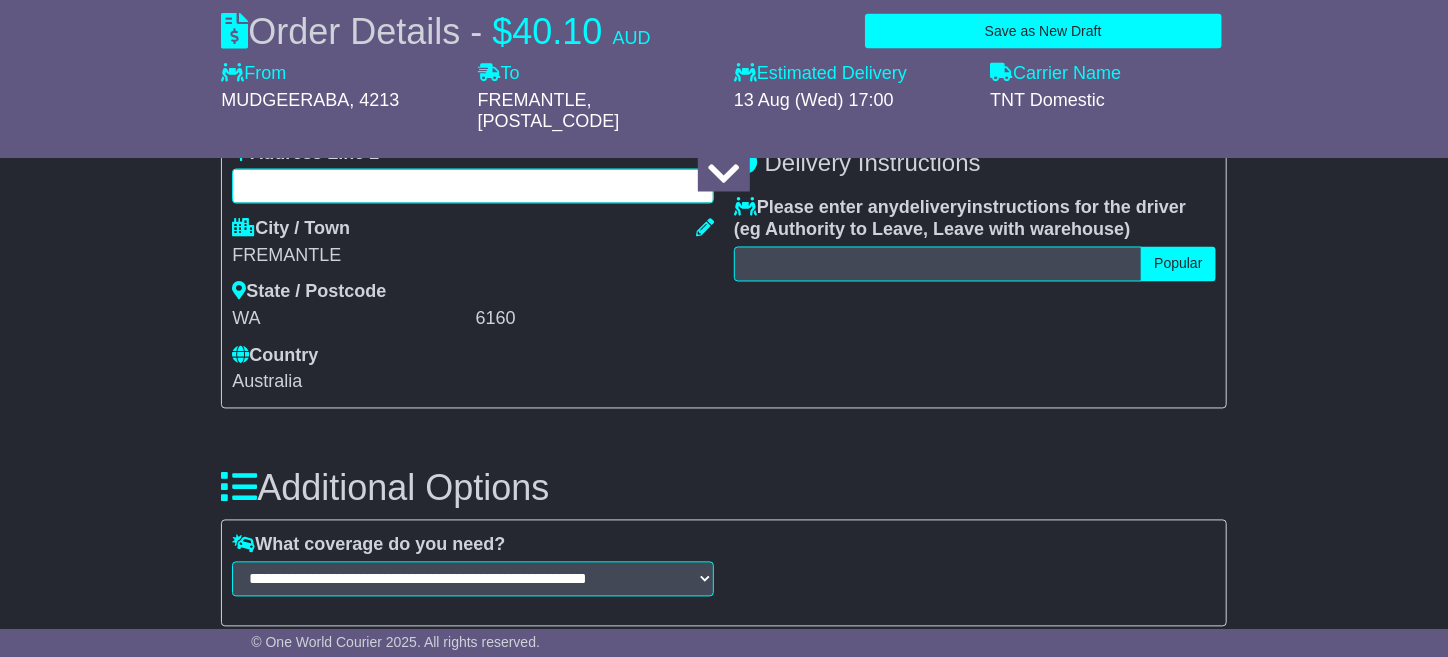 type 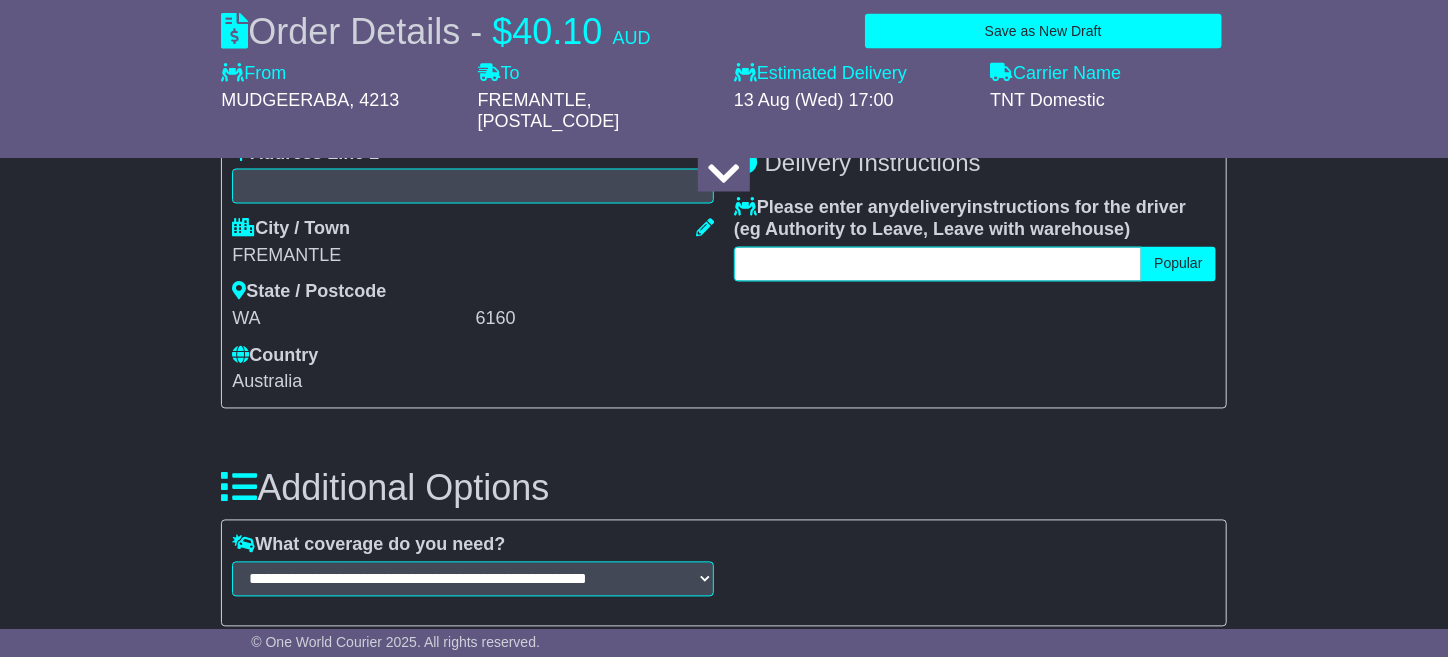 click at bounding box center [938, 264] 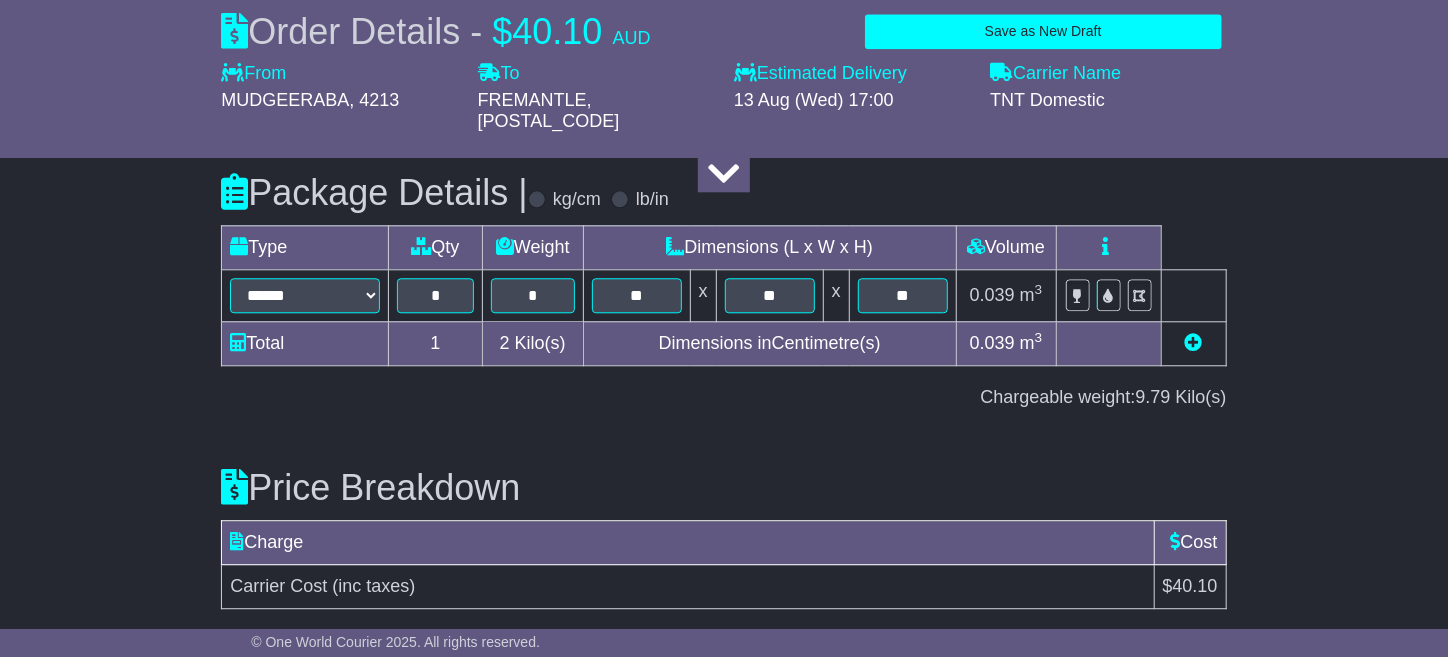 scroll, scrollTop: 2451, scrollLeft: 0, axis: vertical 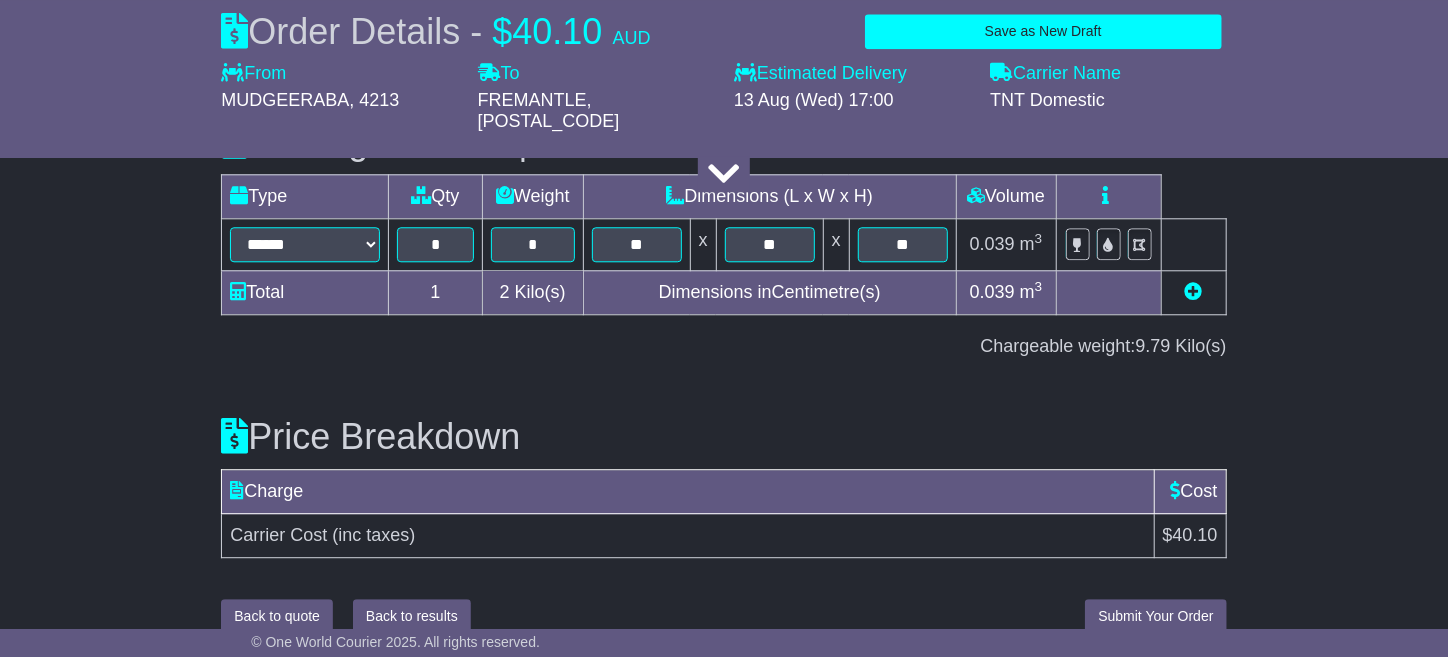 type on "***" 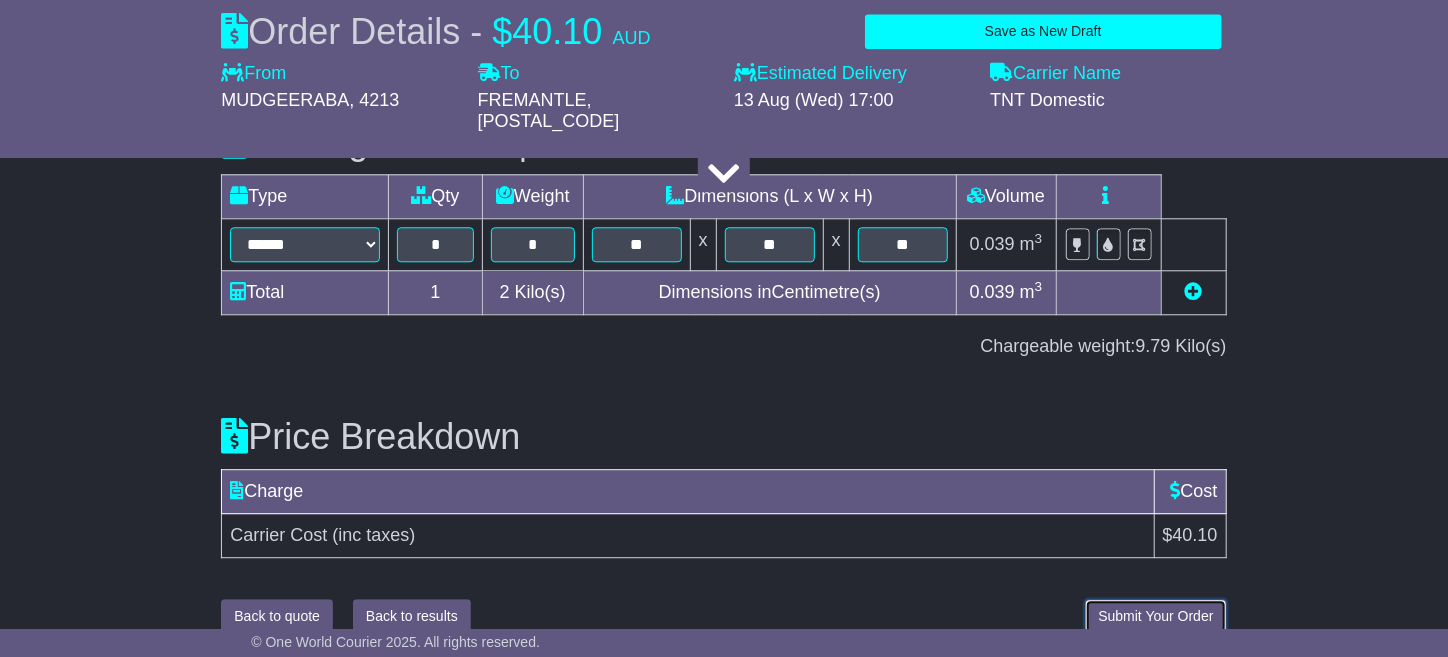 click on "Submit Your Order" at bounding box center [1155, 616] 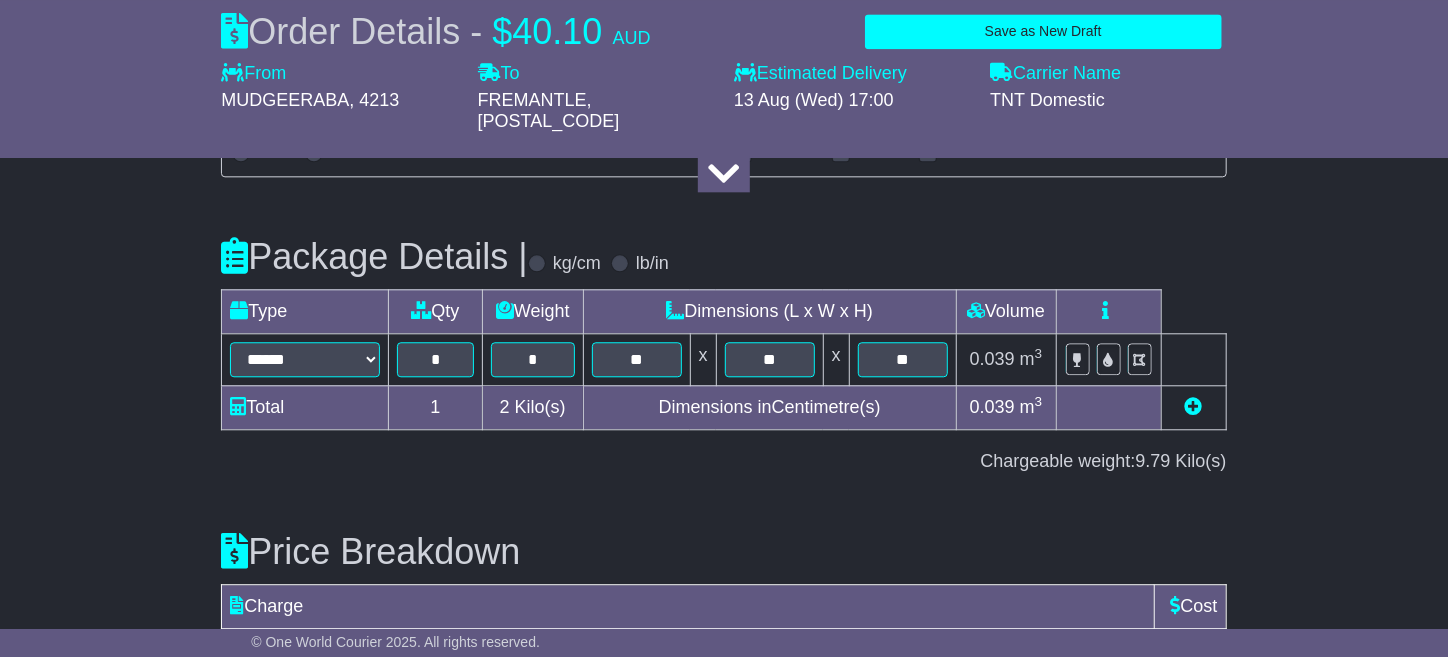 scroll, scrollTop: 2451, scrollLeft: 0, axis: vertical 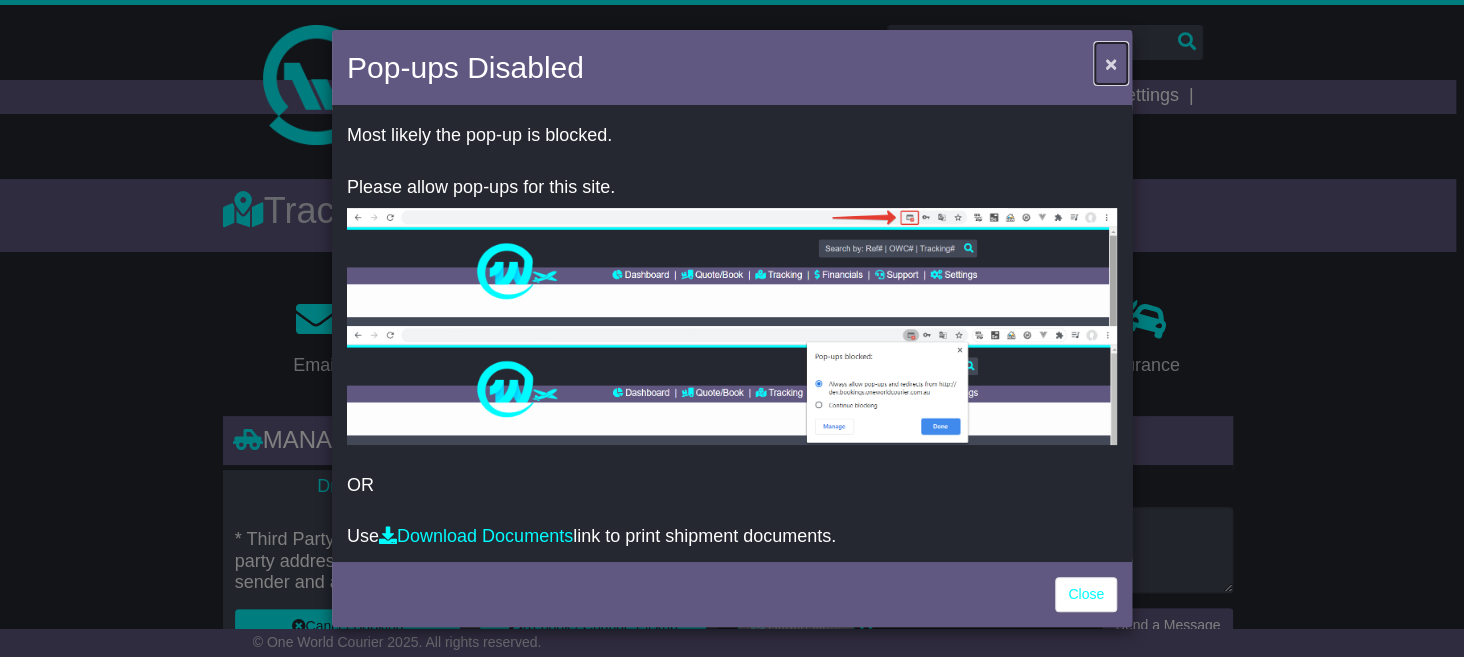 click on "×" at bounding box center [1111, 63] 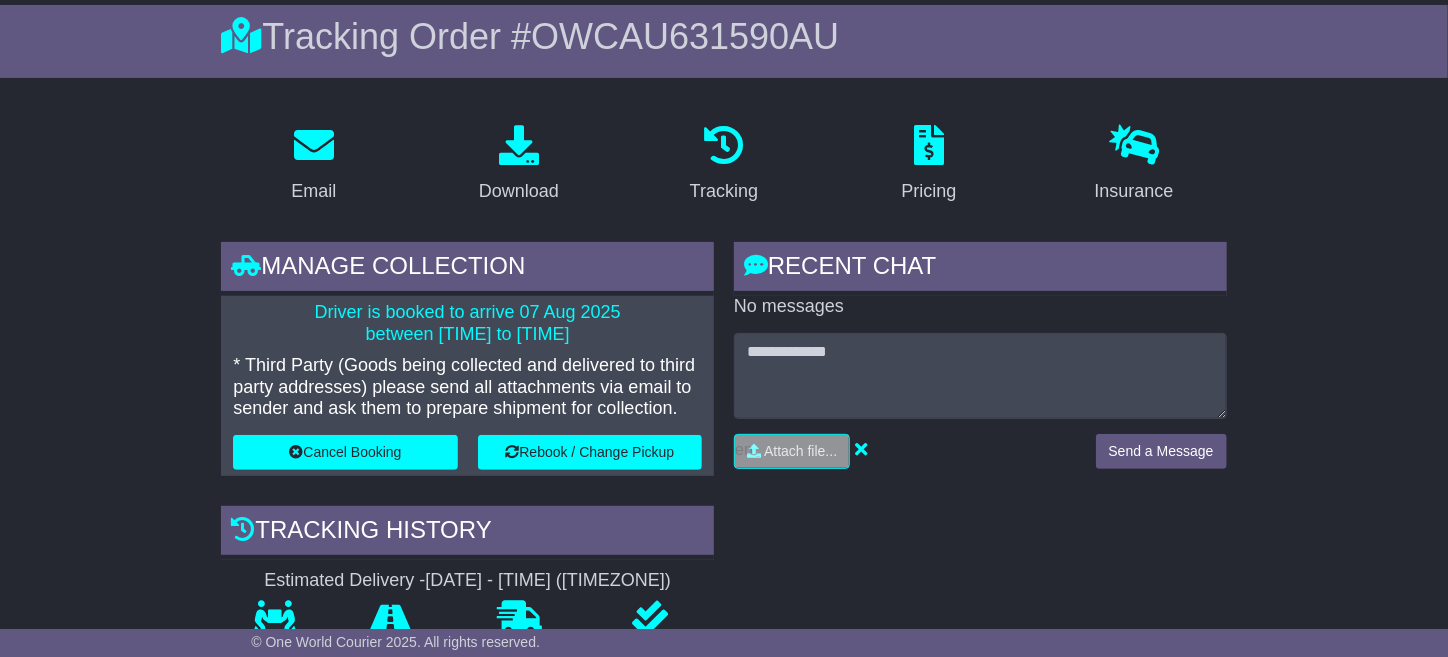 scroll, scrollTop: 0, scrollLeft: 0, axis: both 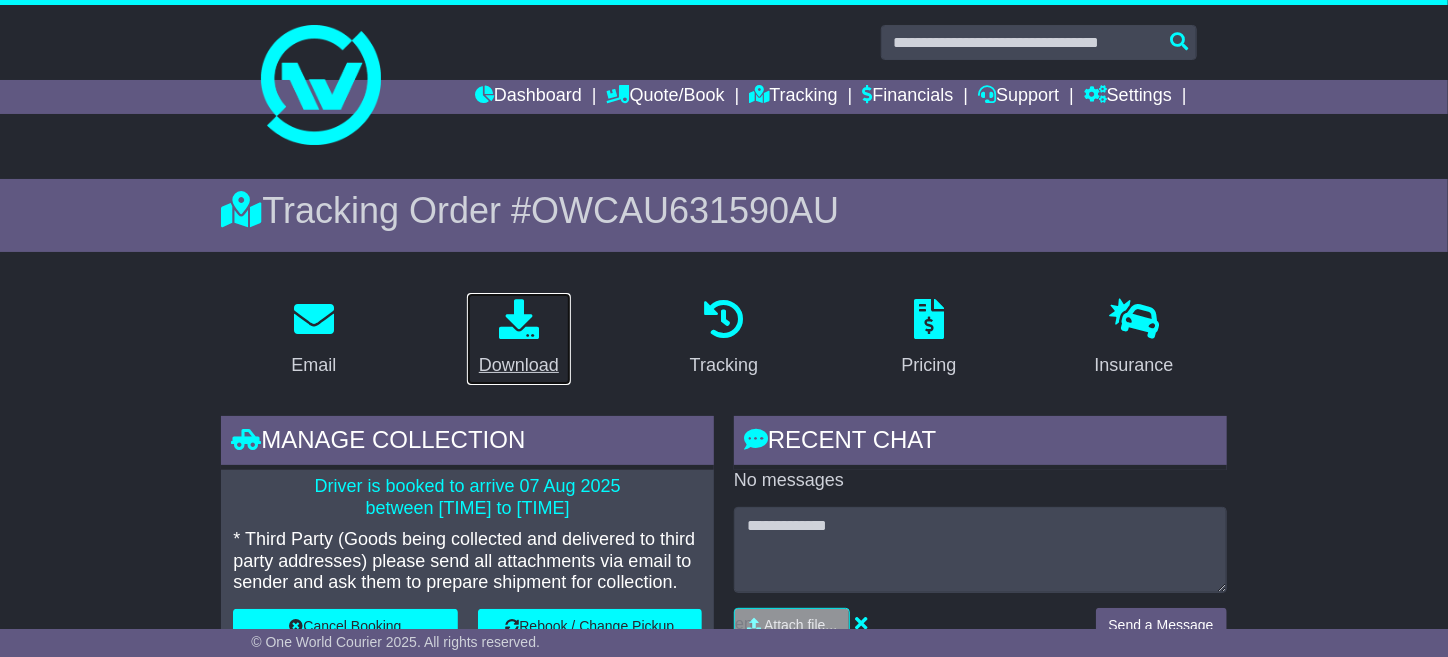 click at bounding box center [519, 319] 